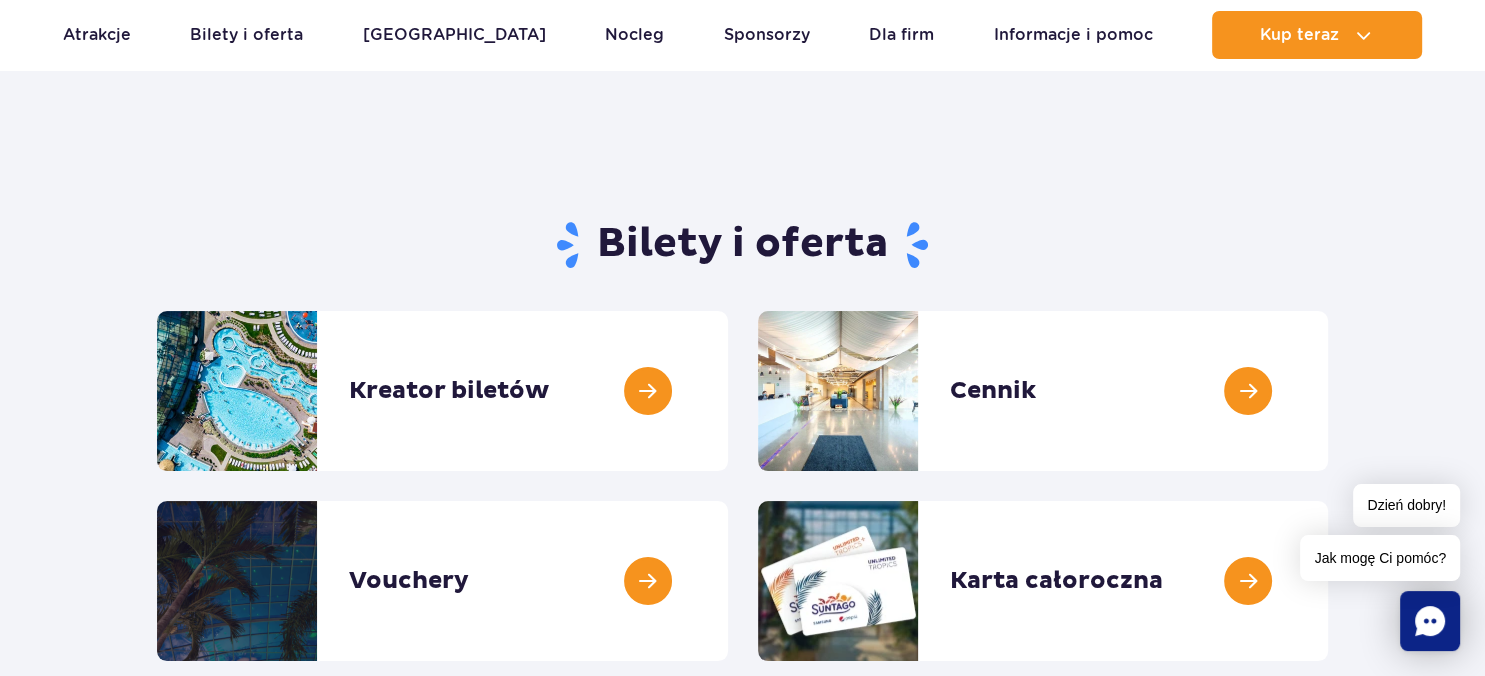 scroll, scrollTop: 105, scrollLeft: 0, axis: vertical 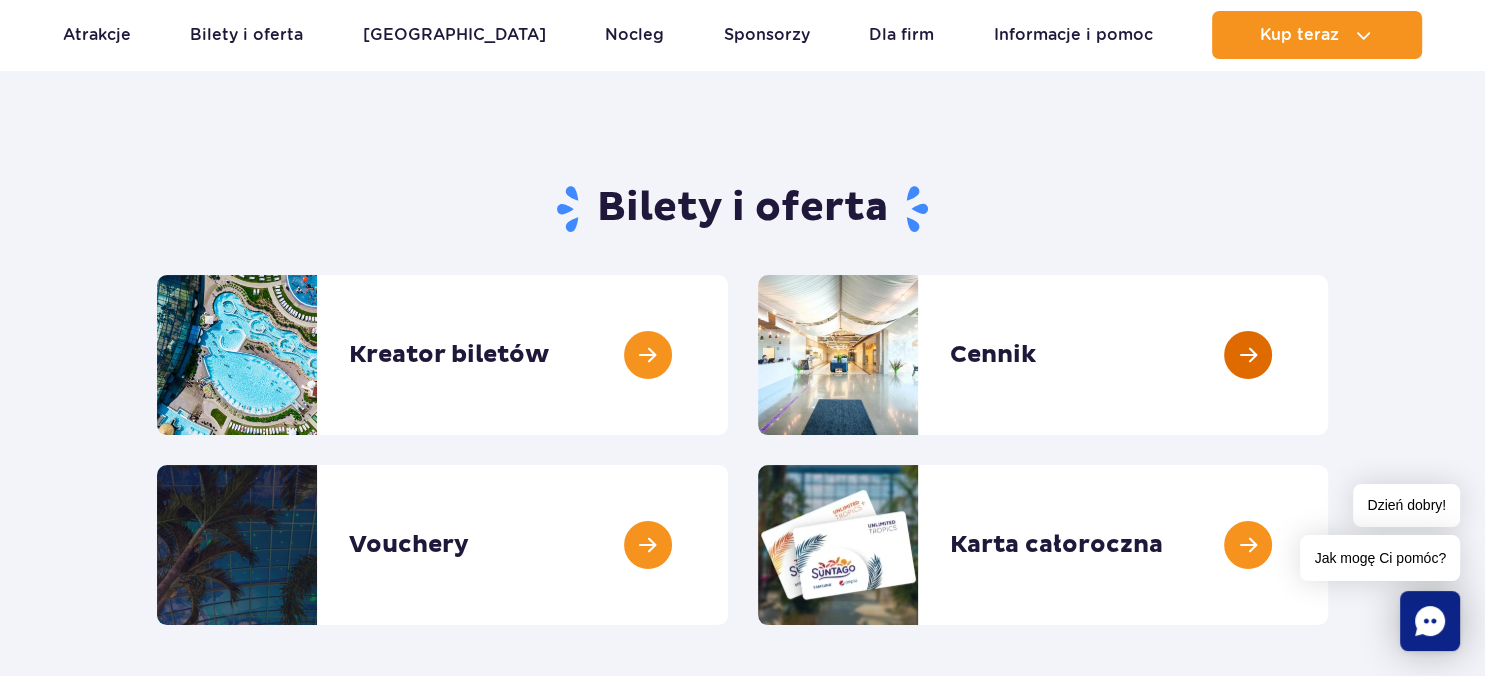 click at bounding box center [1328, 355] 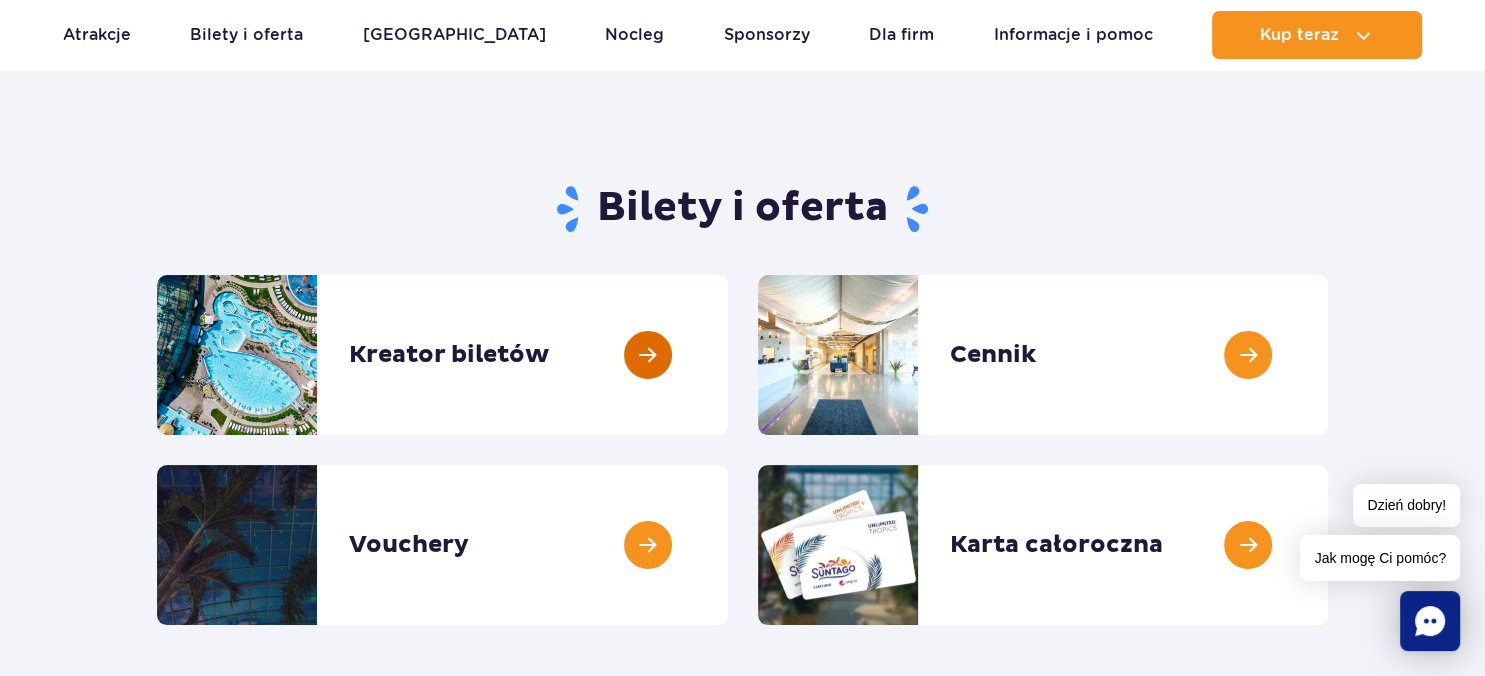 click at bounding box center [728, 355] 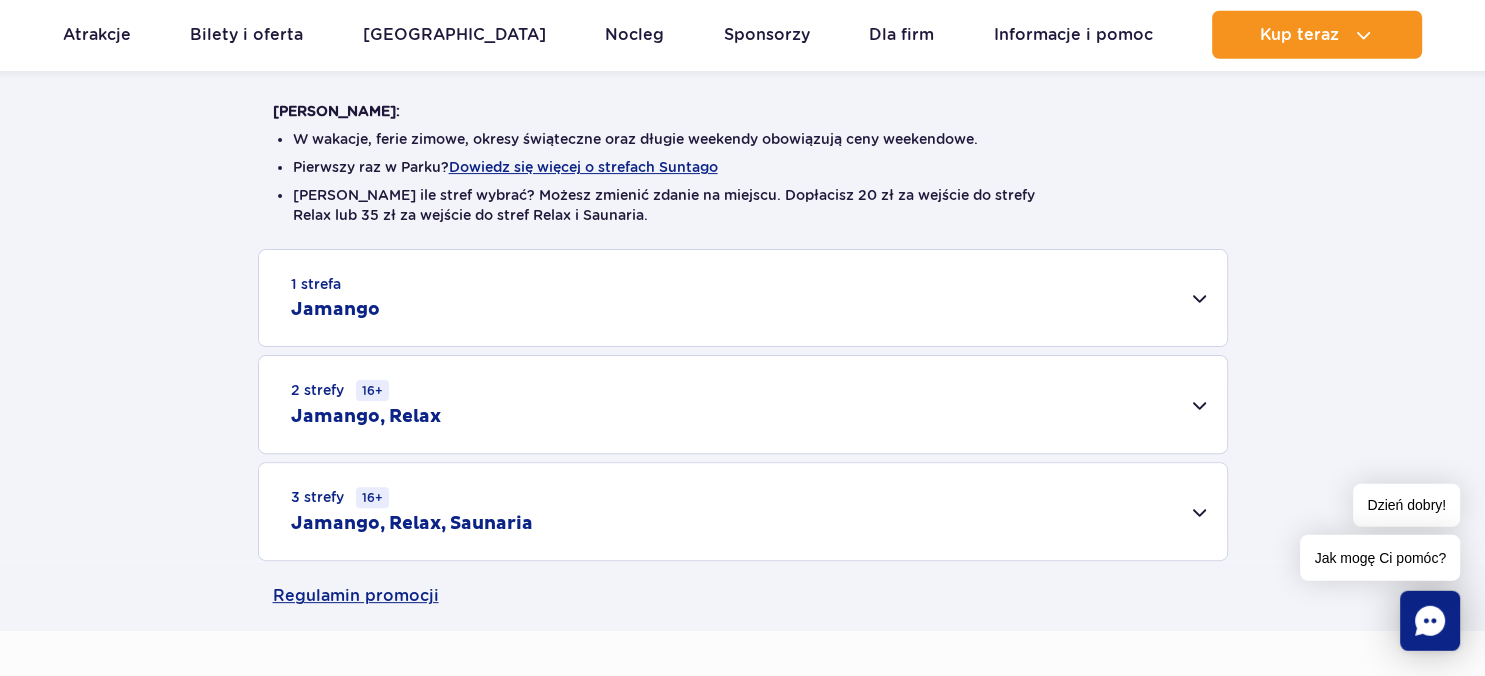 scroll, scrollTop: 528, scrollLeft: 0, axis: vertical 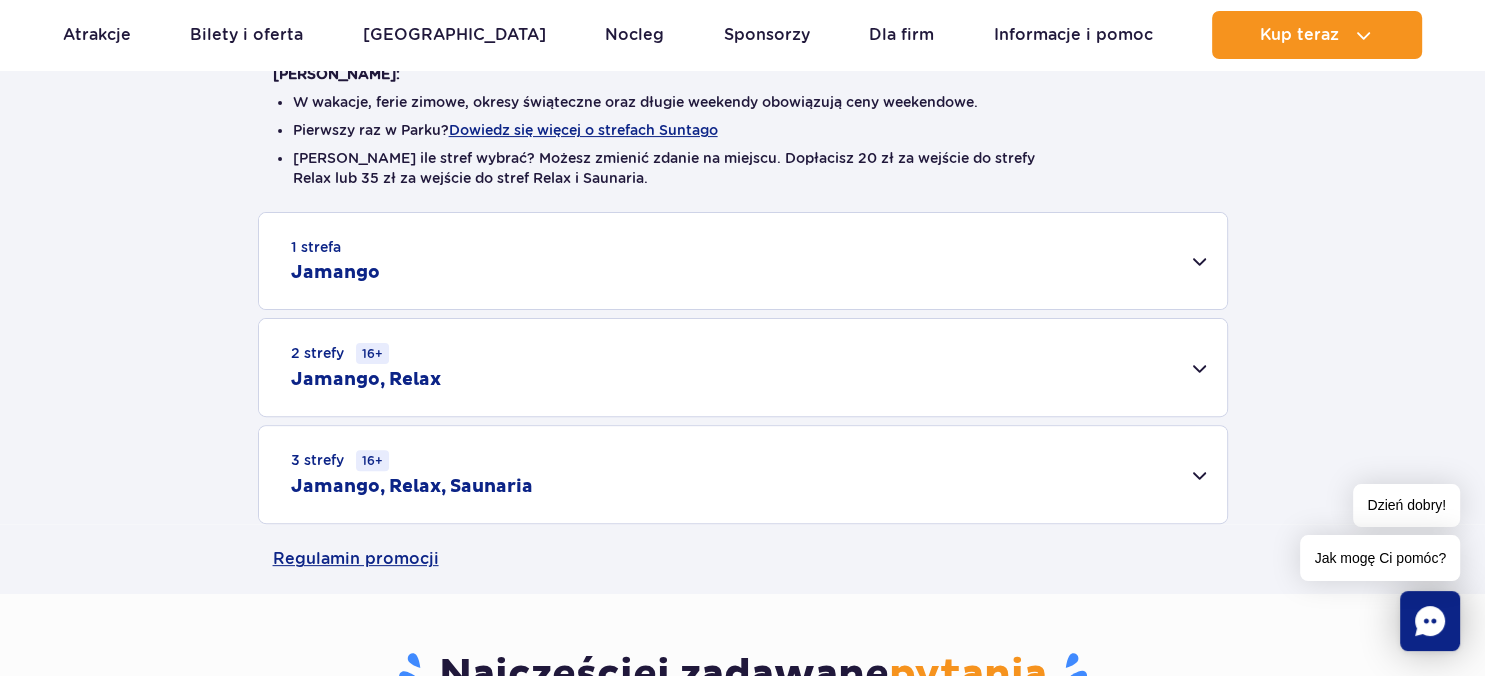 click on "2 strefy  16+
Jamango, Relax" at bounding box center [743, 367] 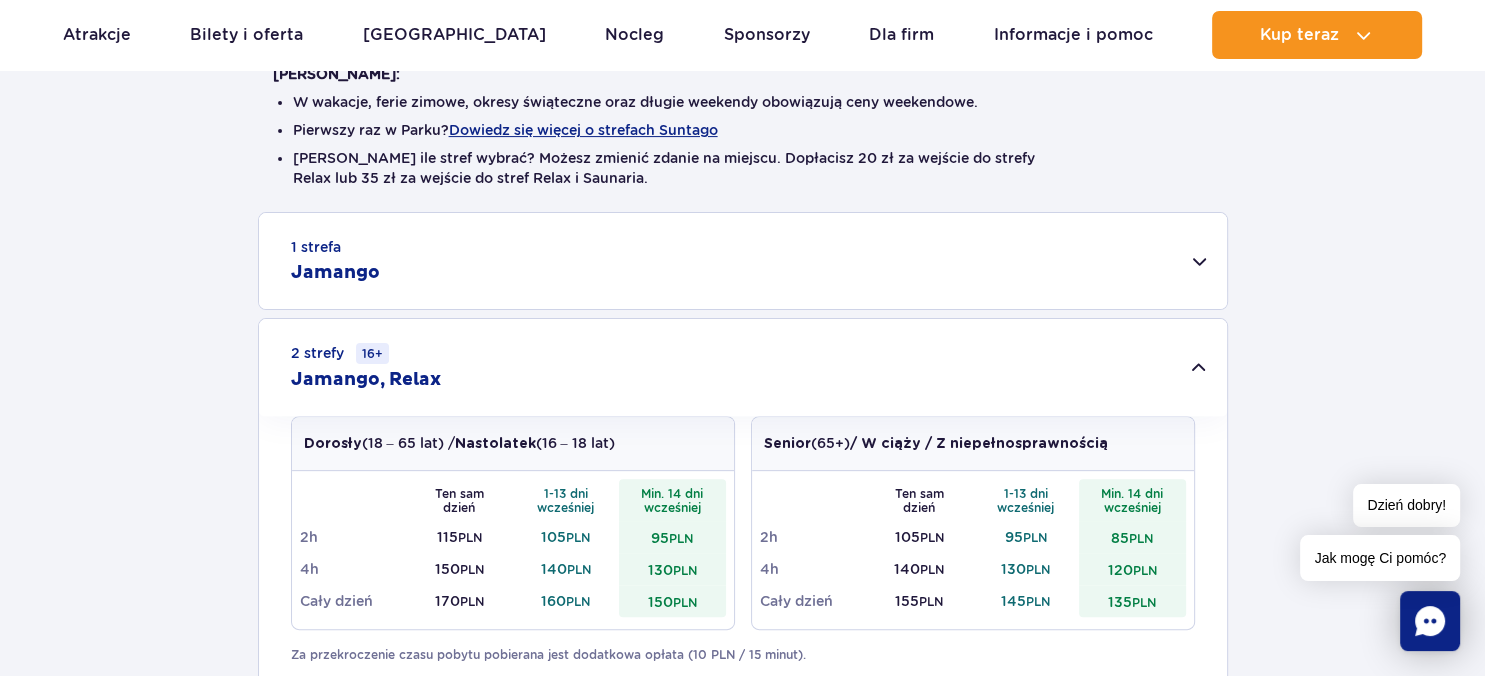 click on "1 strefa
Jamango" at bounding box center [743, 261] 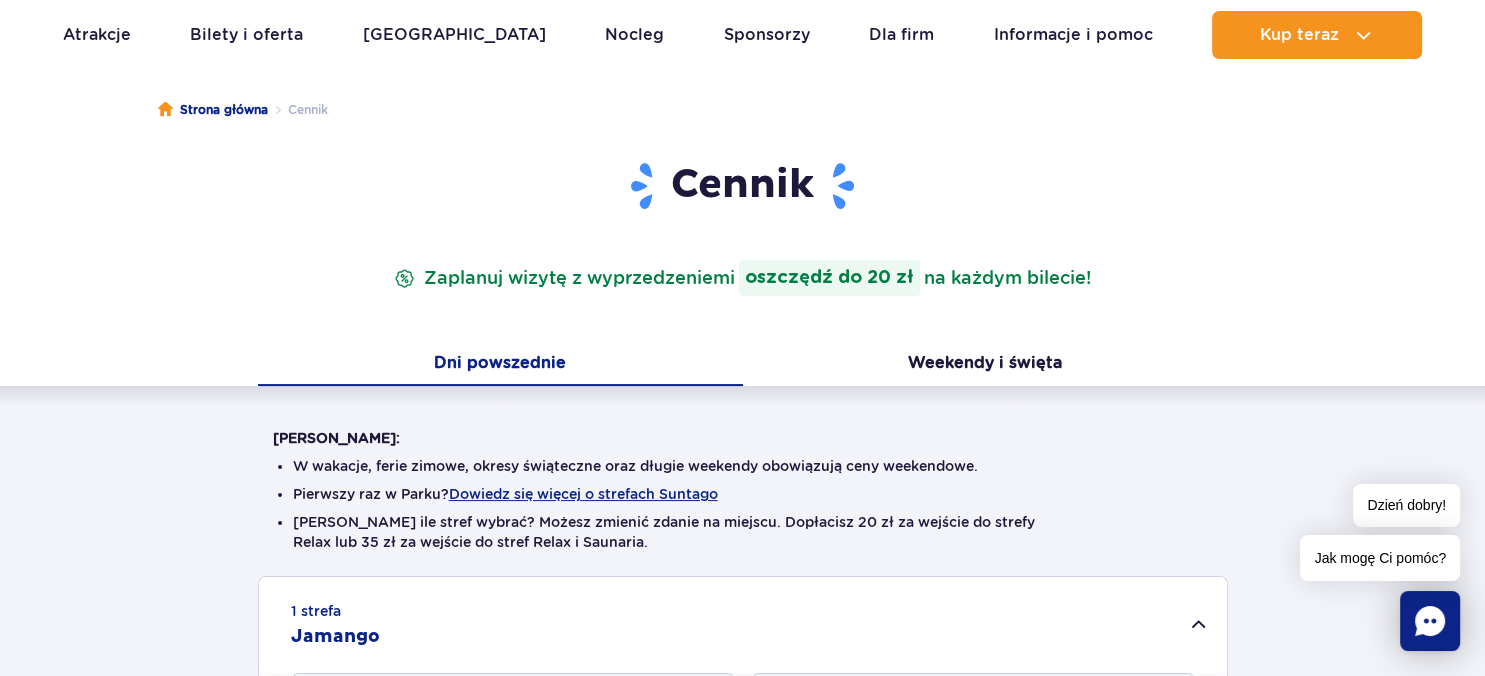 scroll, scrollTop: 0, scrollLeft: 0, axis: both 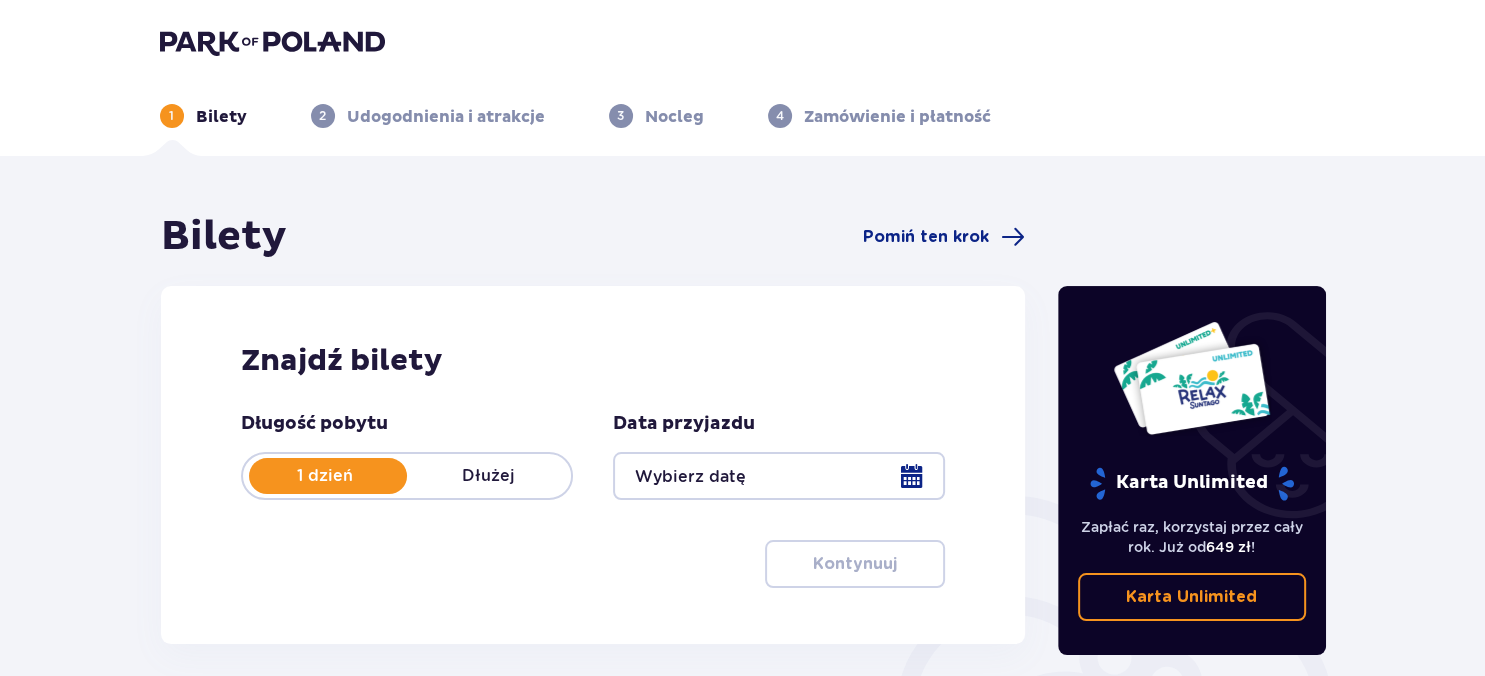 click at bounding box center (779, 476) 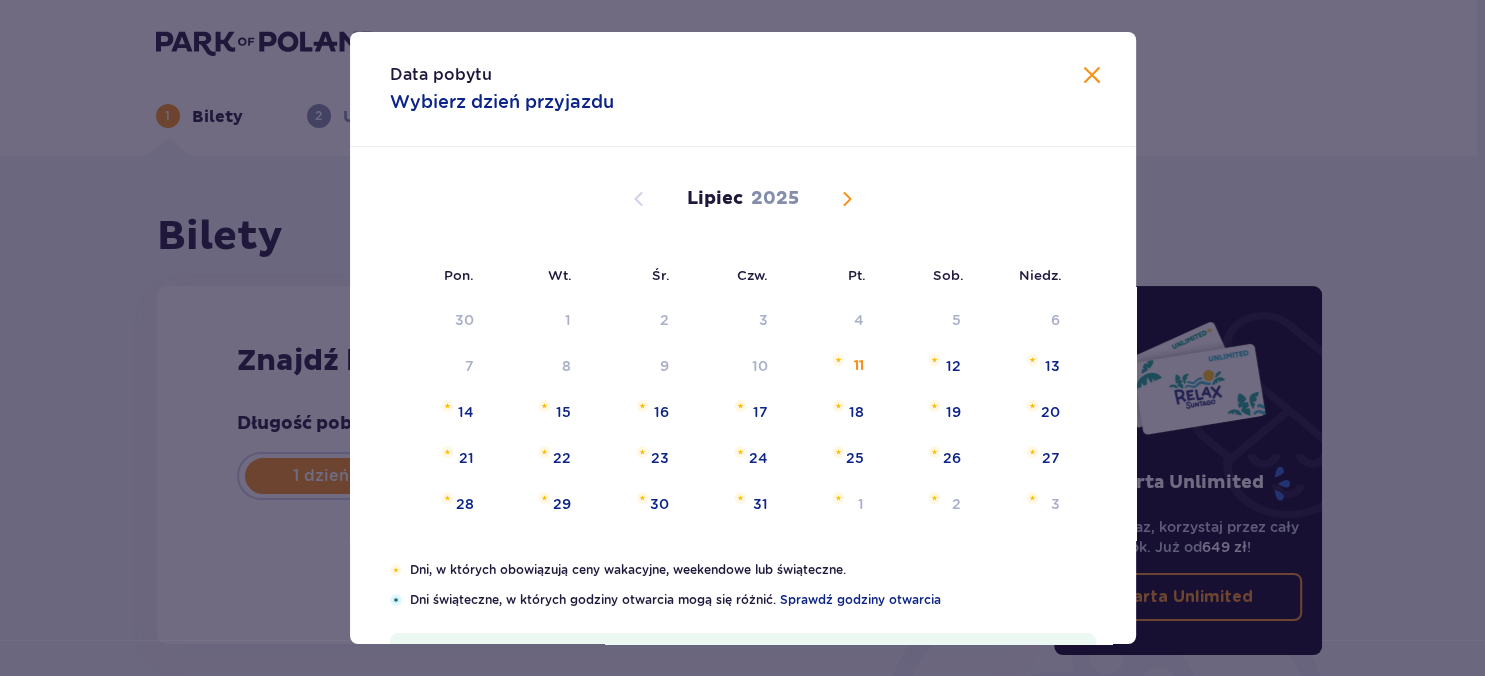 click on "Lipiec 2025" at bounding box center [743, 199] 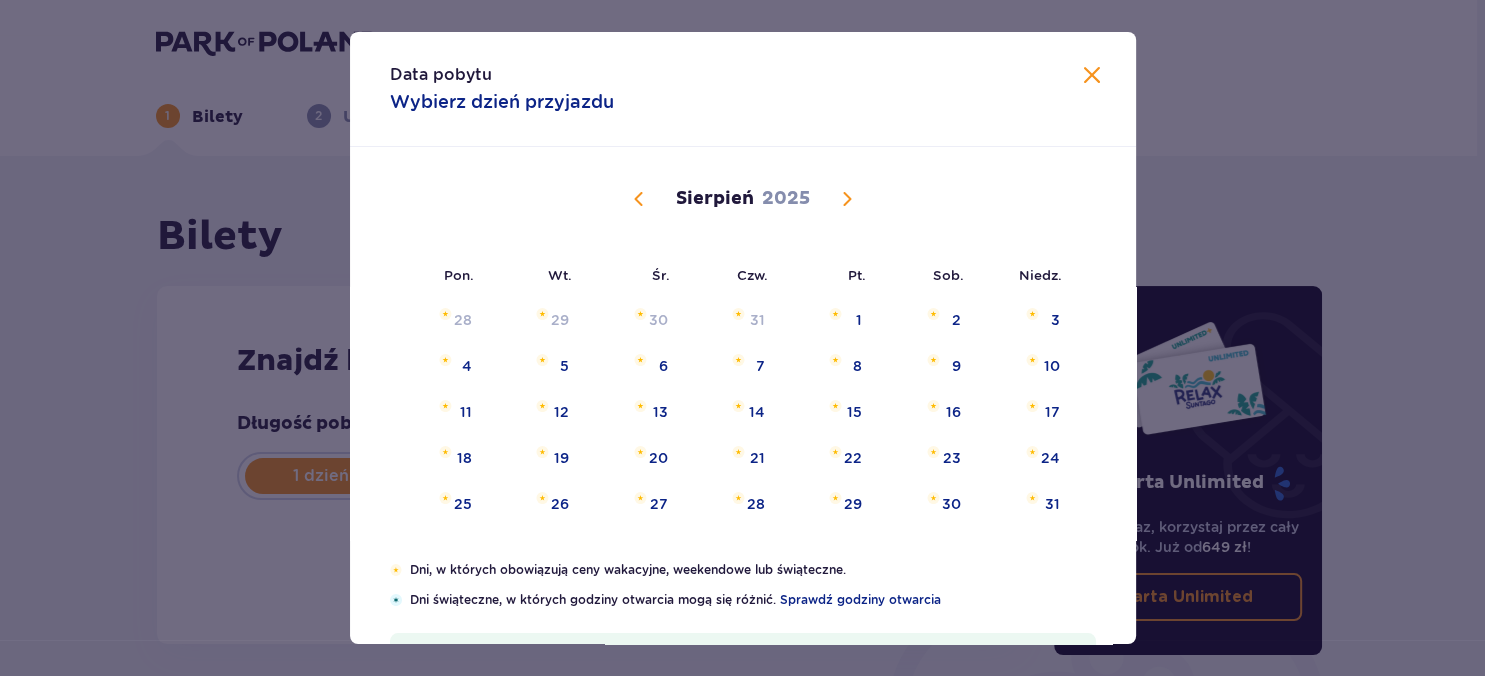 click at bounding box center [847, 199] 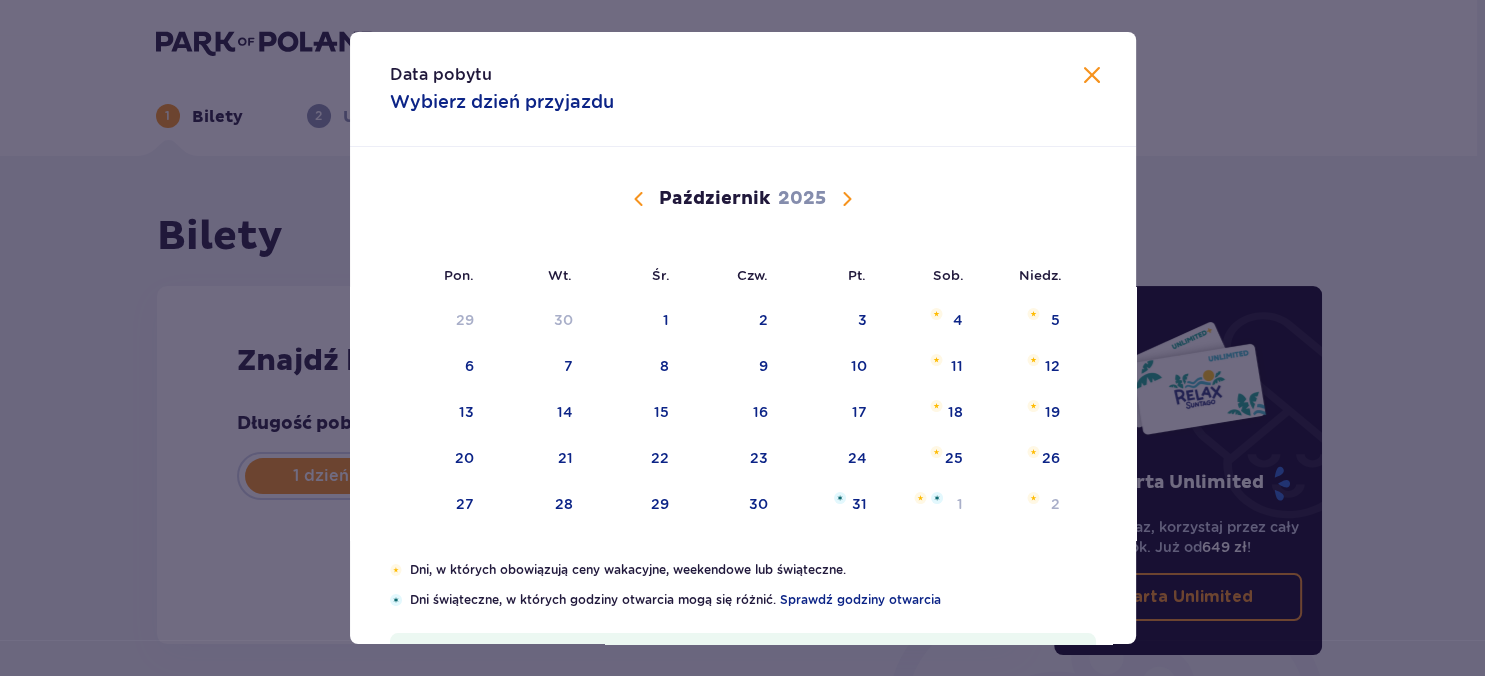 click at bounding box center (847, 199) 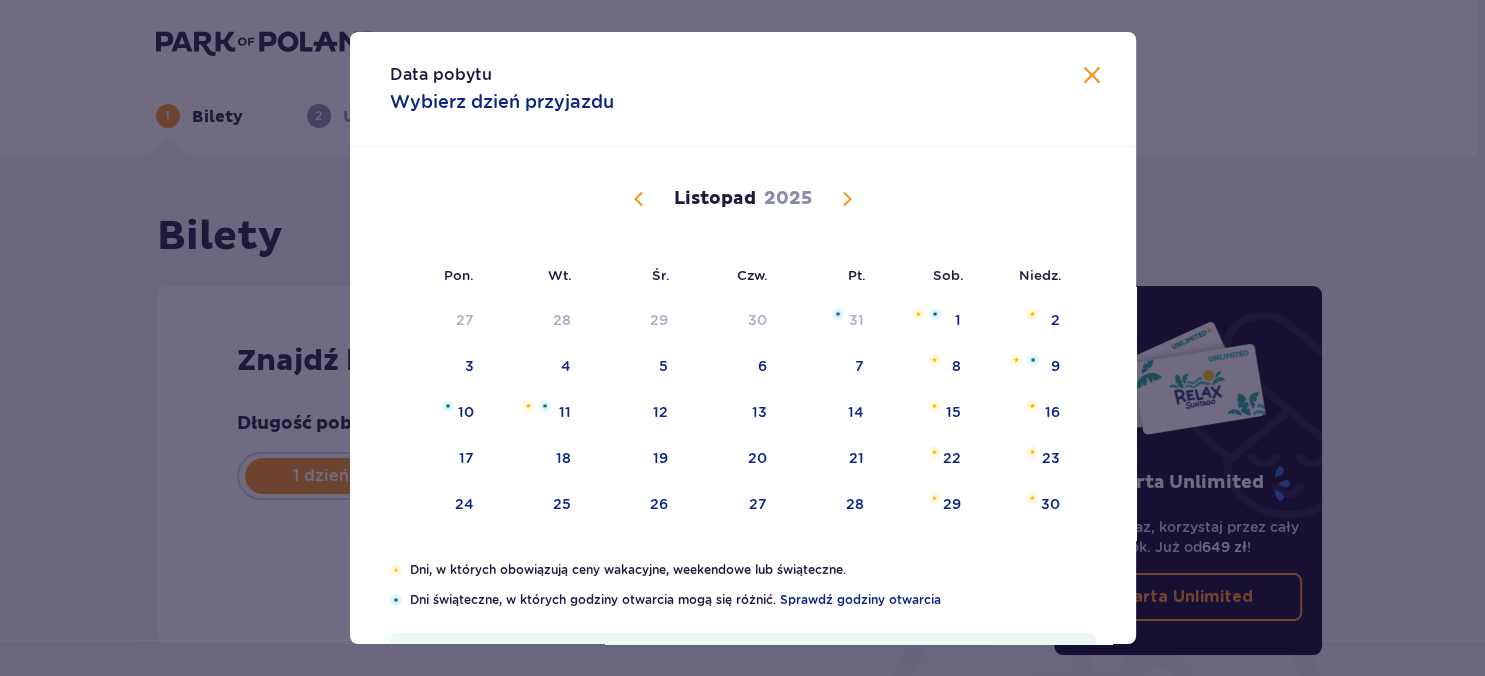 click at bounding box center (639, 199) 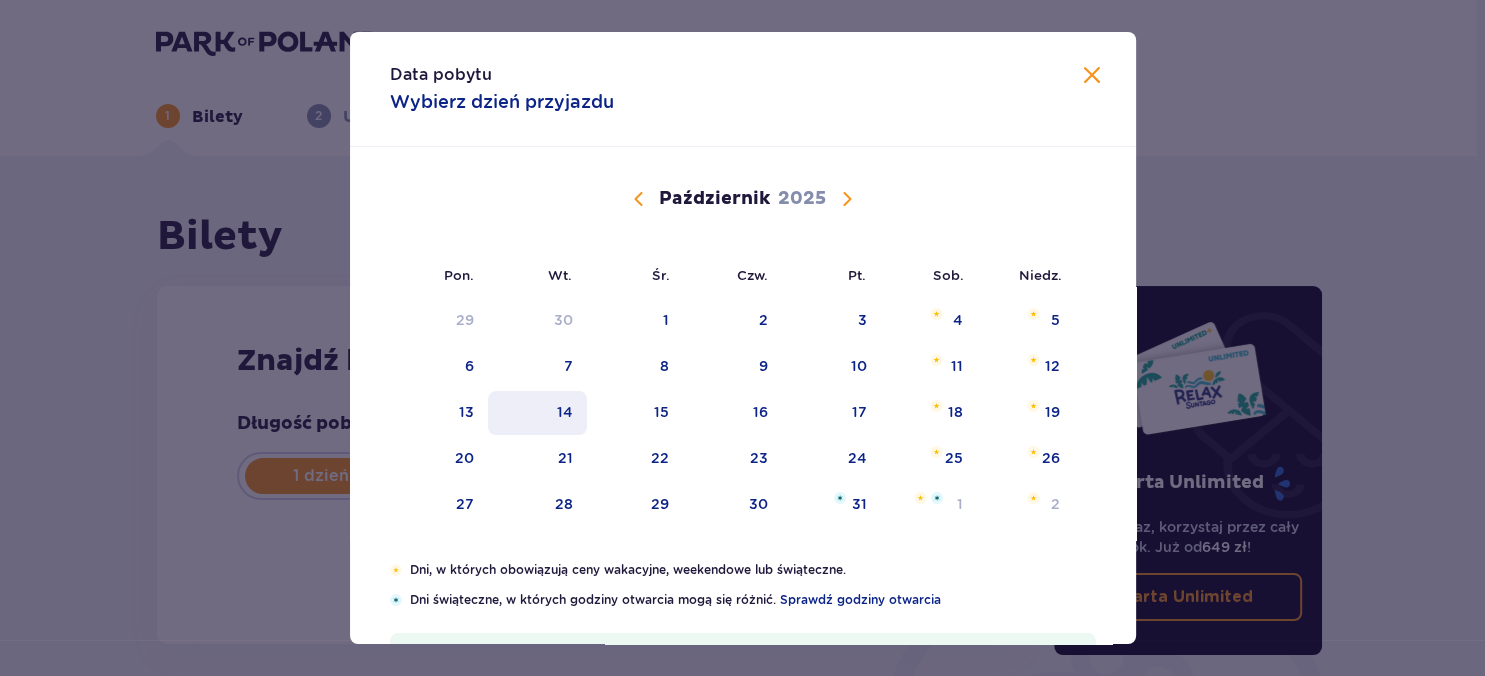 click on "14" at bounding box center [565, 412] 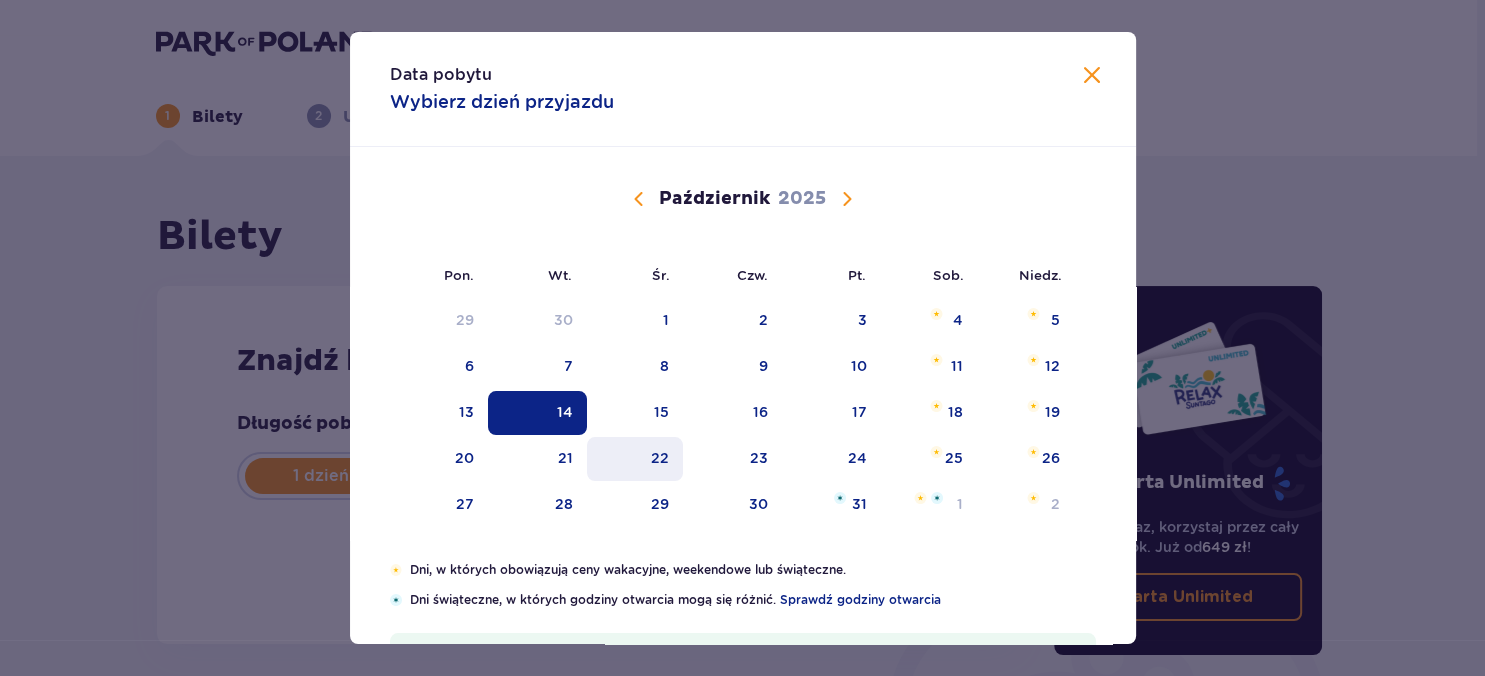type on "14.10.25" 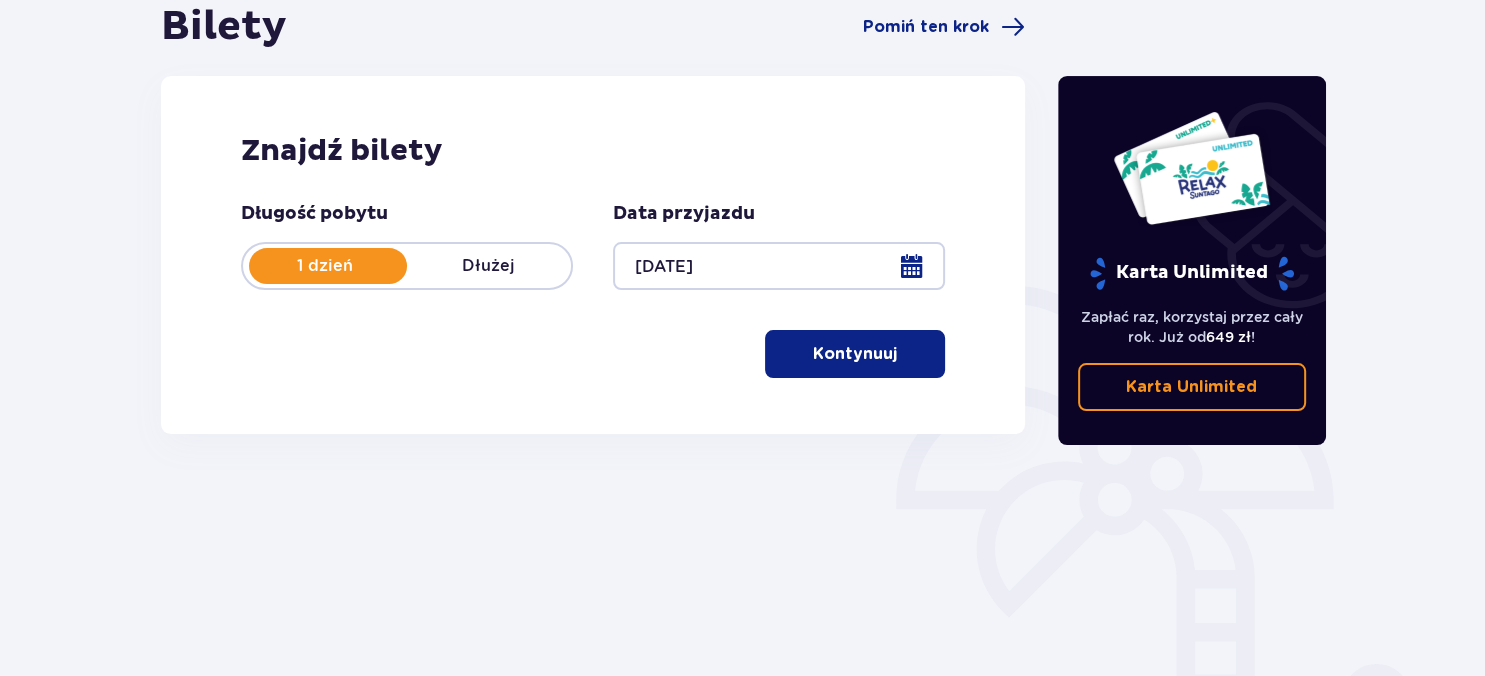 scroll, scrollTop: 211, scrollLeft: 0, axis: vertical 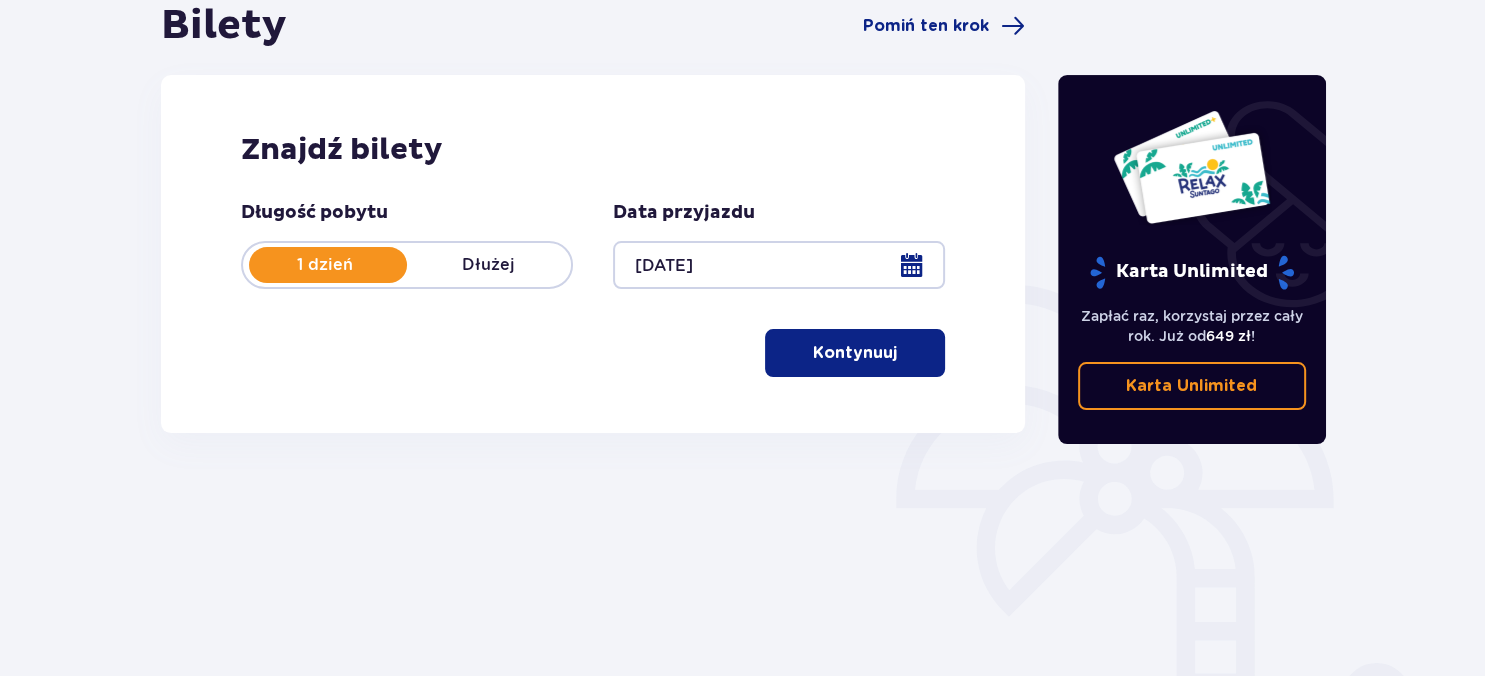 click on "Kontynuuj" at bounding box center [855, 353] 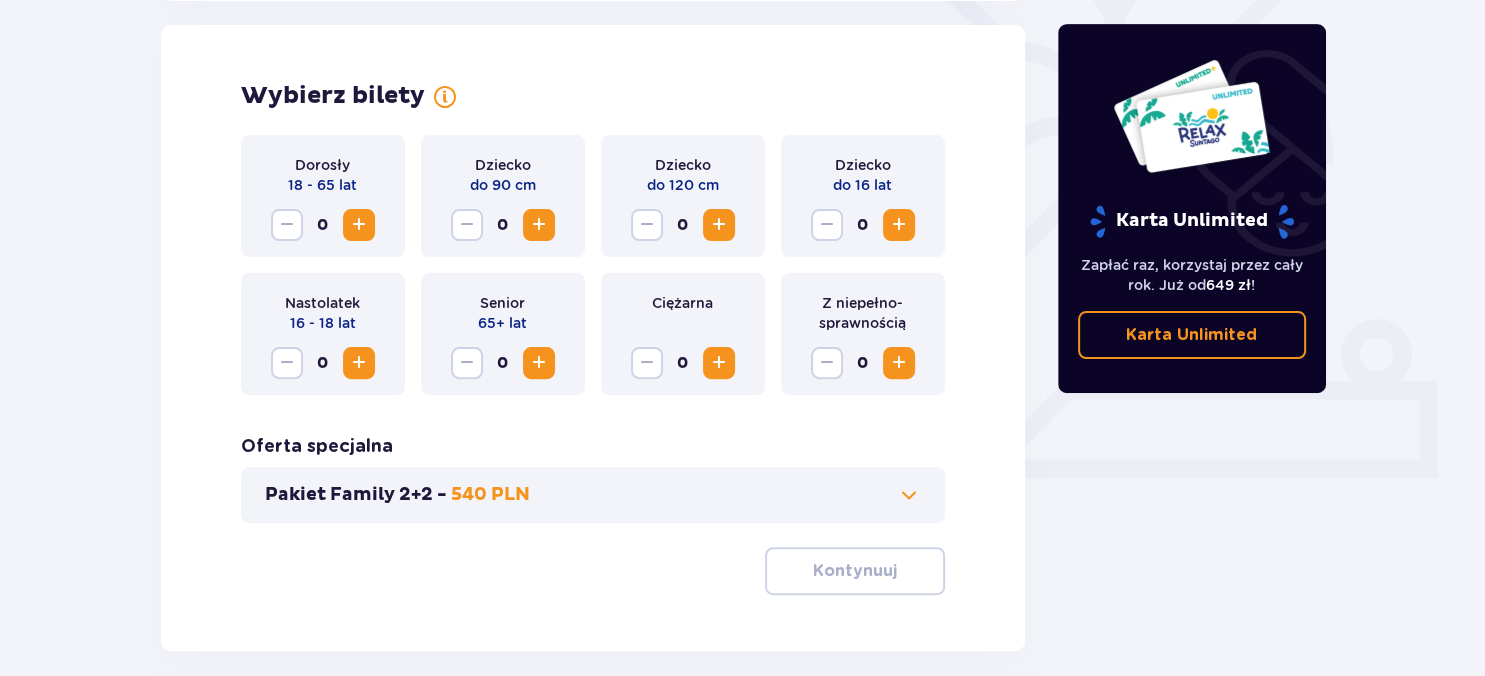 scroll, scrollTop: 556, scrollLeft: 0, axis: vertical 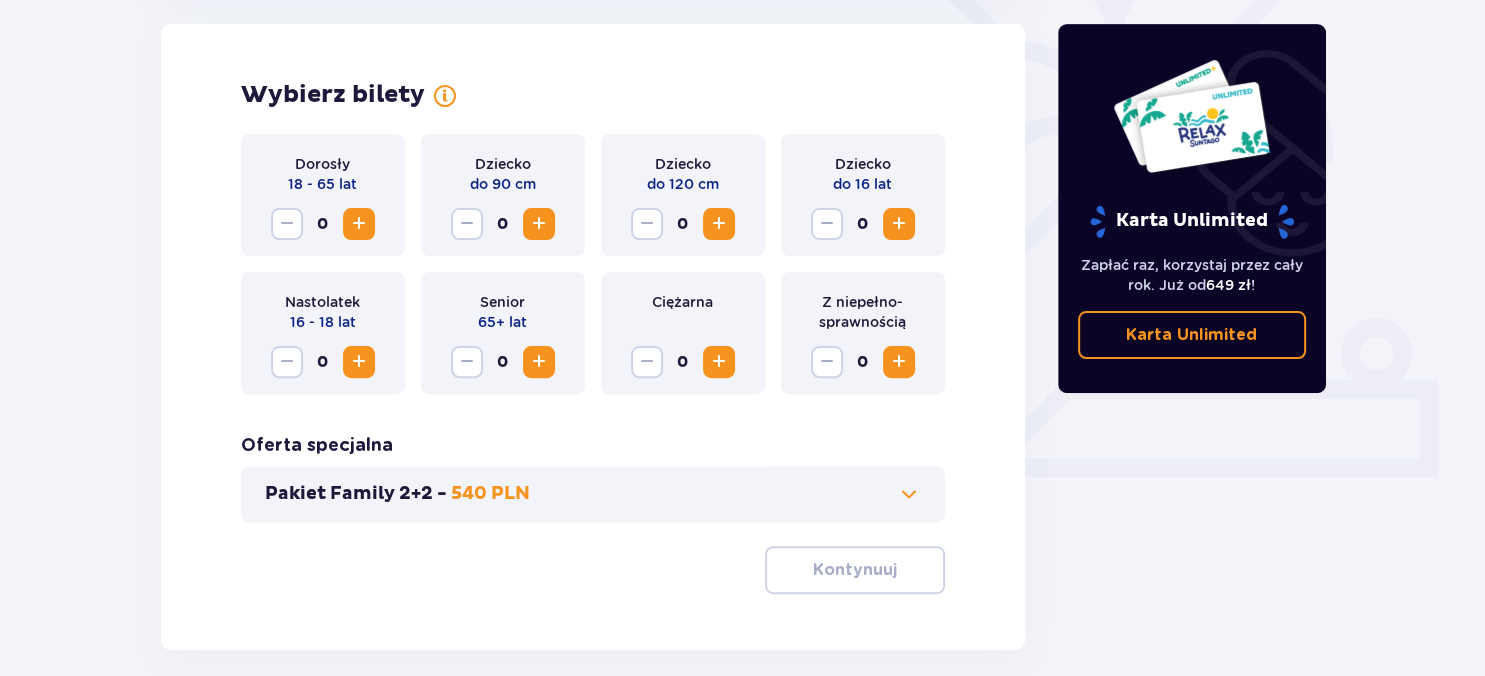 click at bounding box center (359, 224) 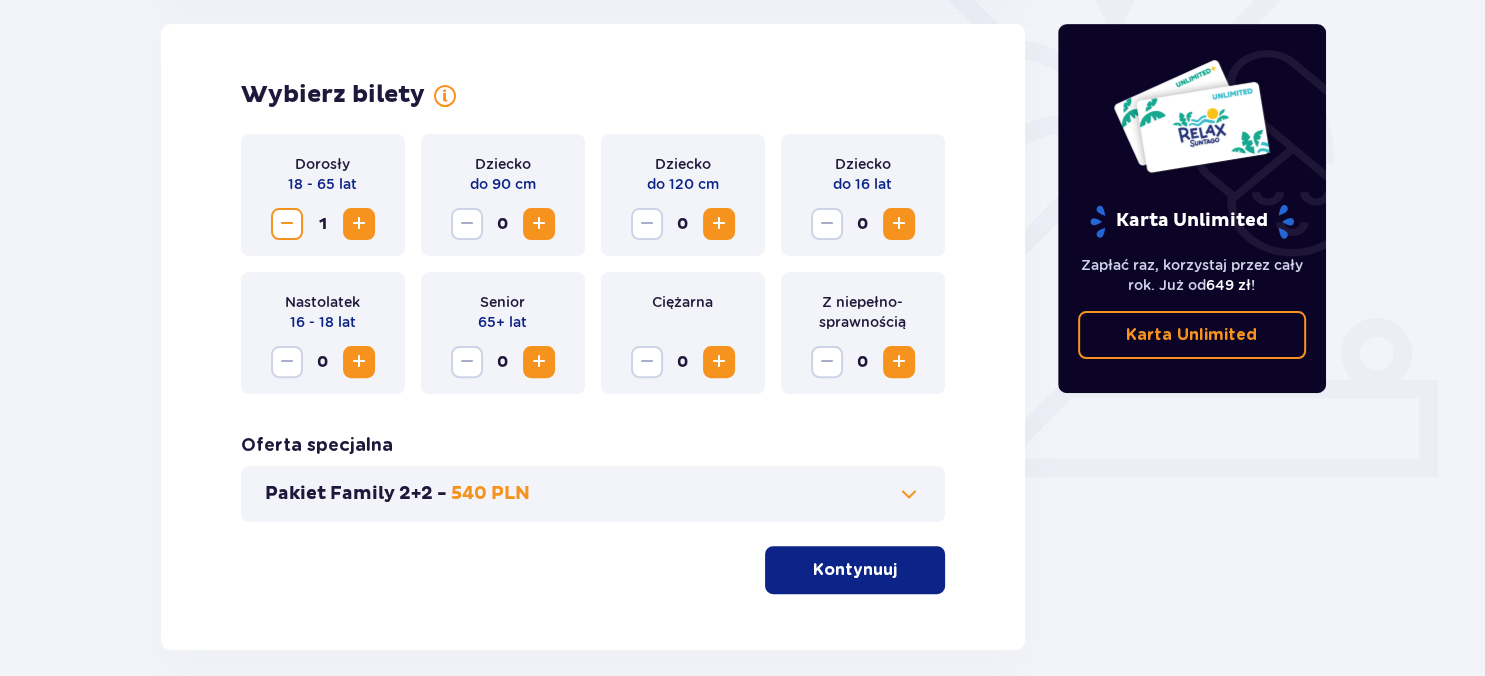 click at bounding box center (359, 224) 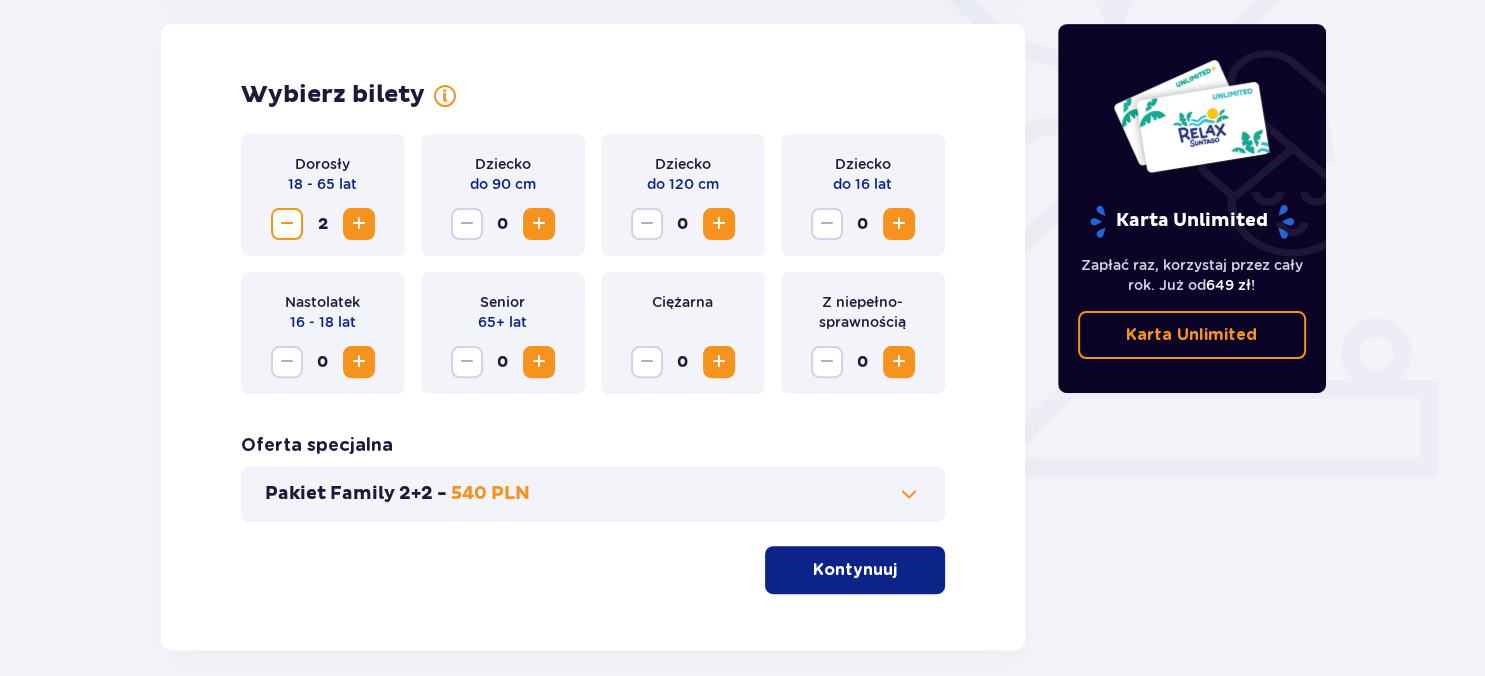 click at bounding box center (719, 224) 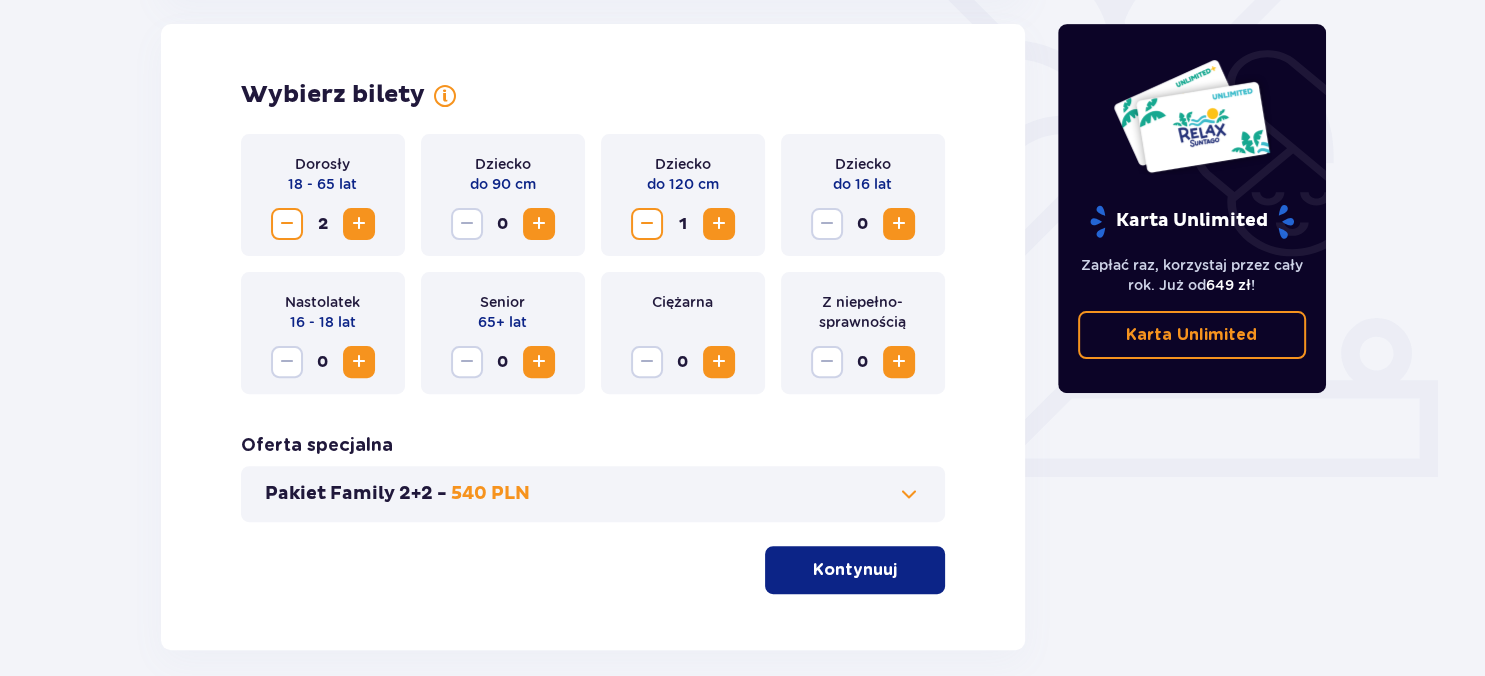click at bounding box center [899, 224] 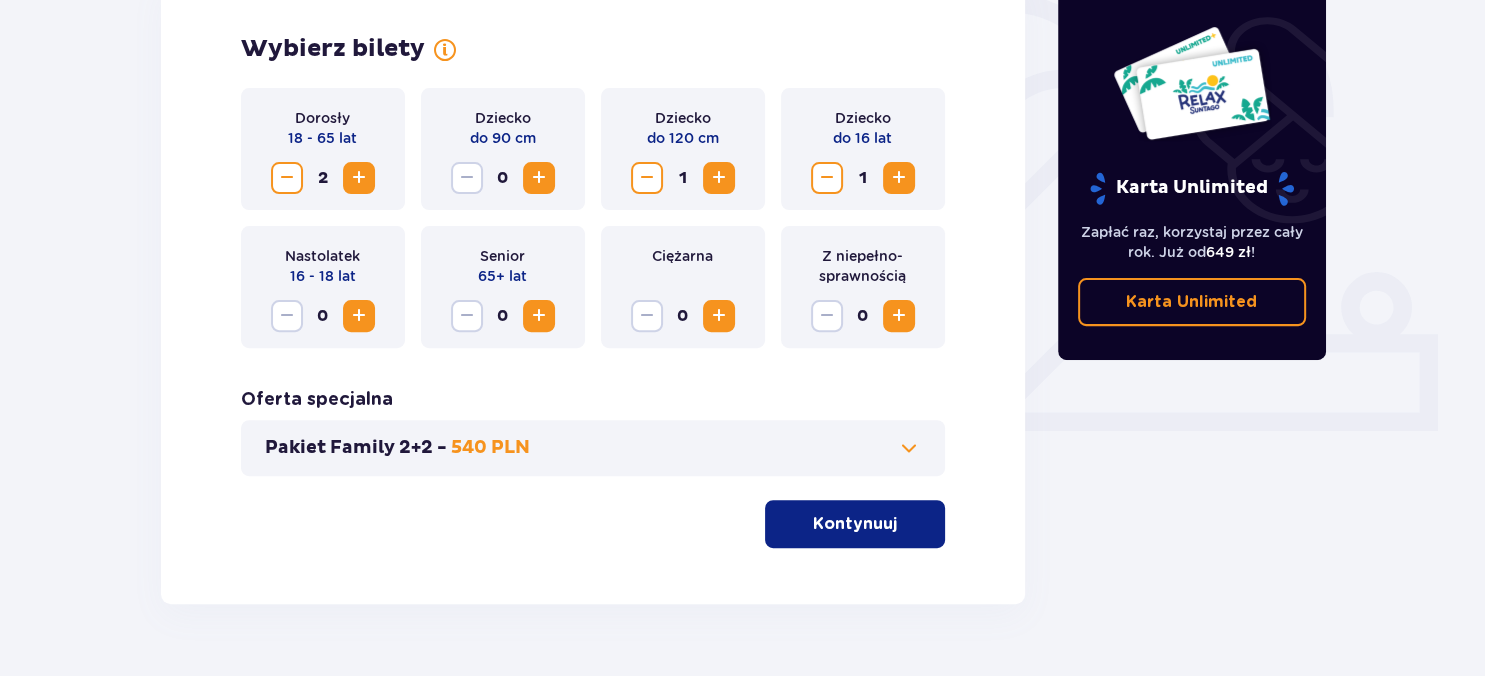 scroll, scrollTop: 650, scrollLeft: 0, axis: vertical 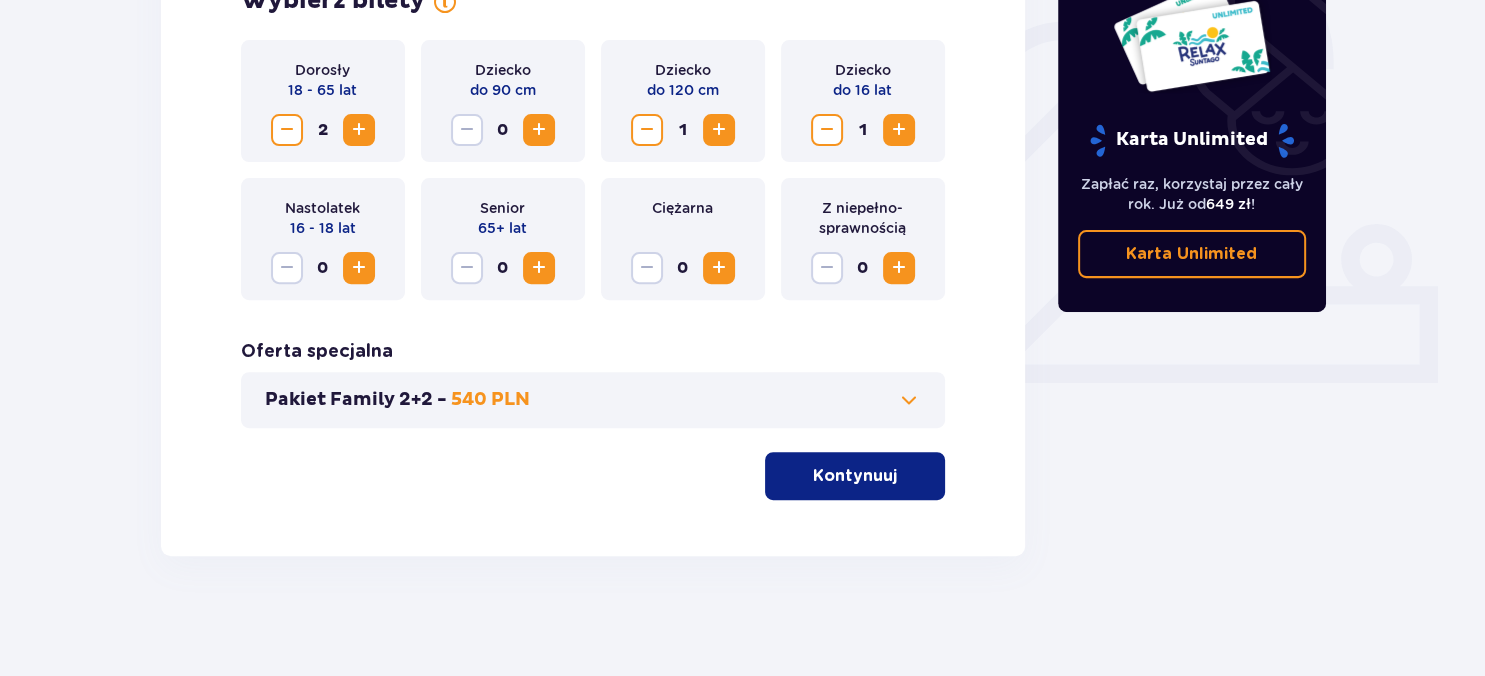 click at bounding box center (909, 400) 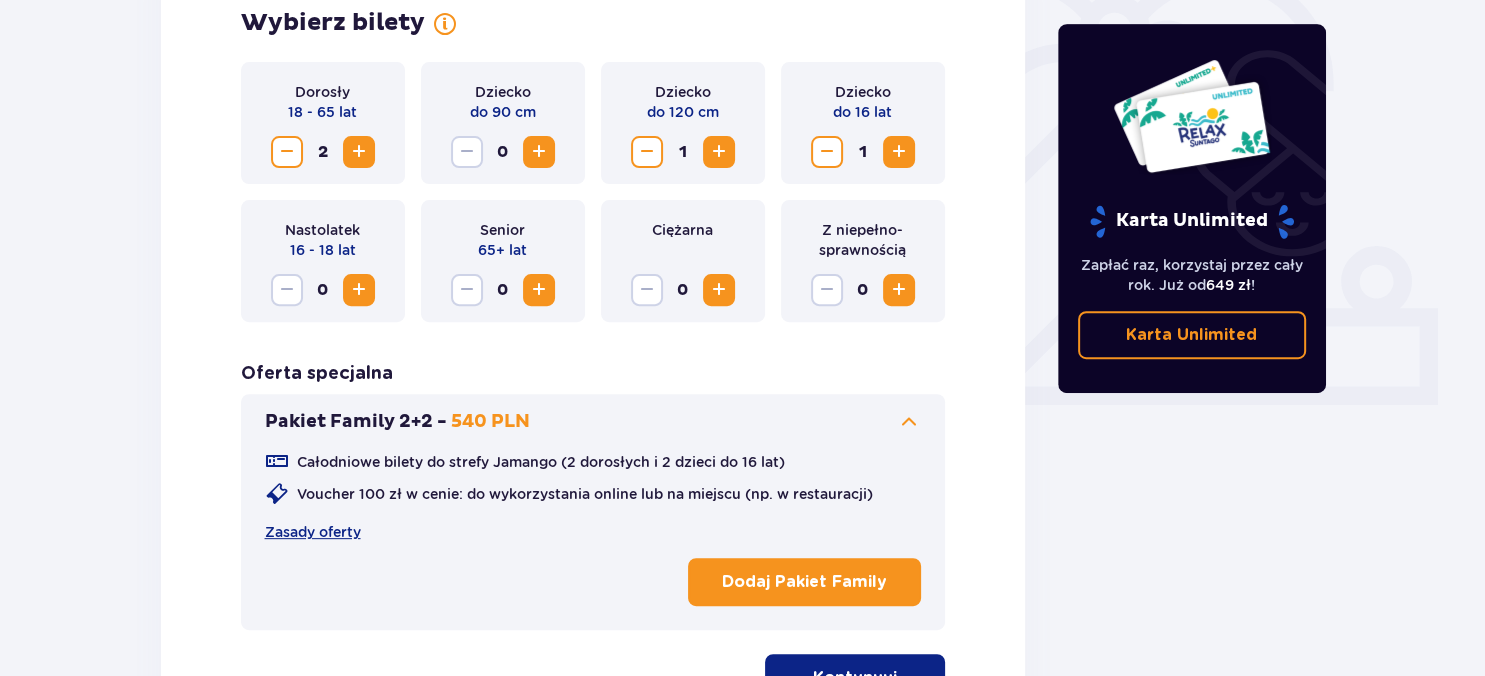 scroll, scrollTop: 661, scrollLeft: 0, axis: vertical 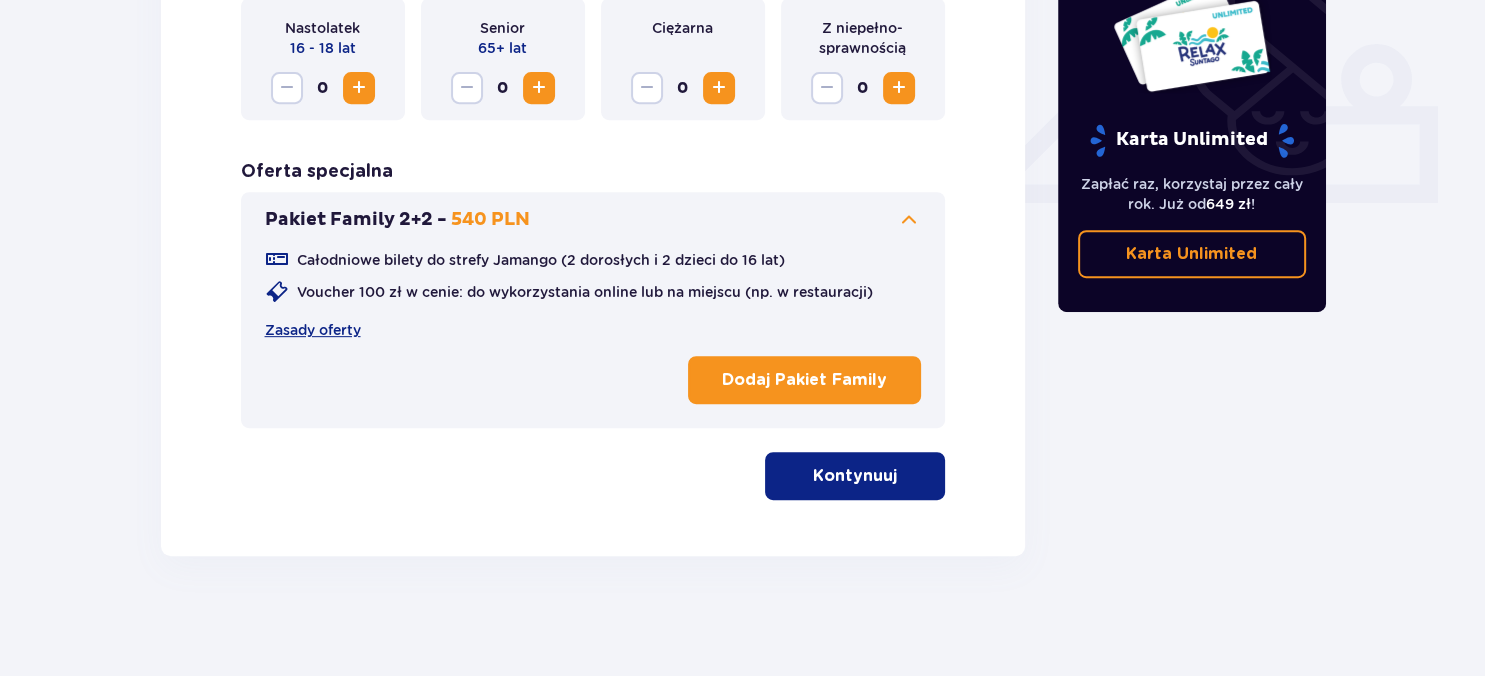 click at bounding box center [901, 476] 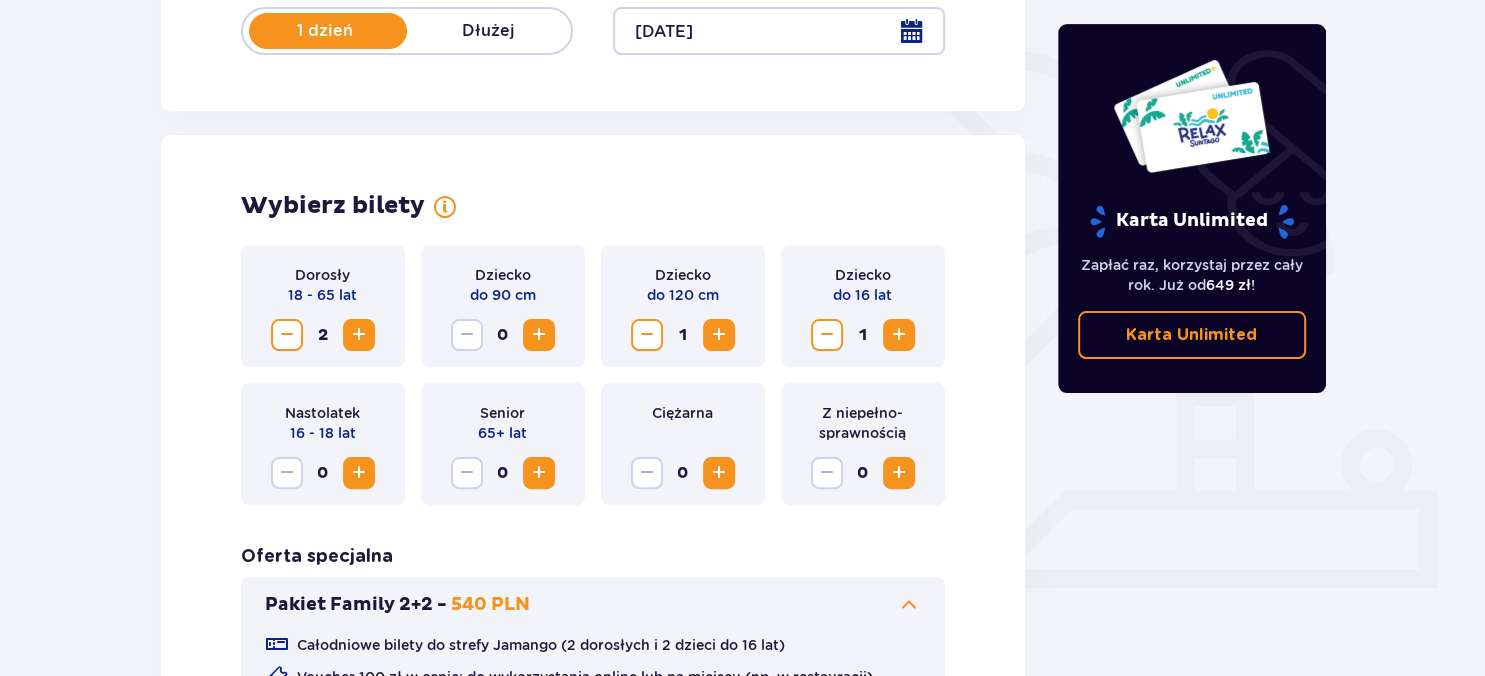 scroll, scrollTop: 0, scrollLeft: 0, axis: both 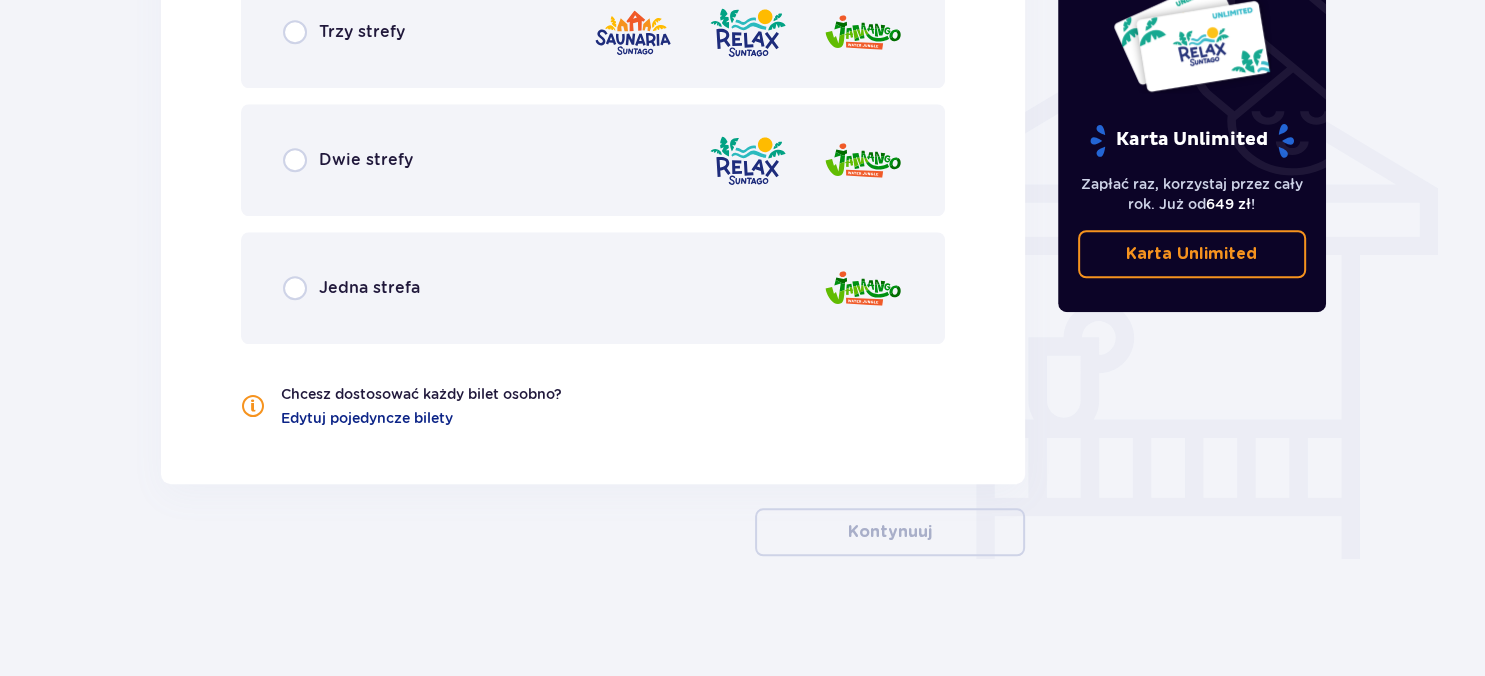 click on "Jedna strefa" at bounding box center [369, 288] 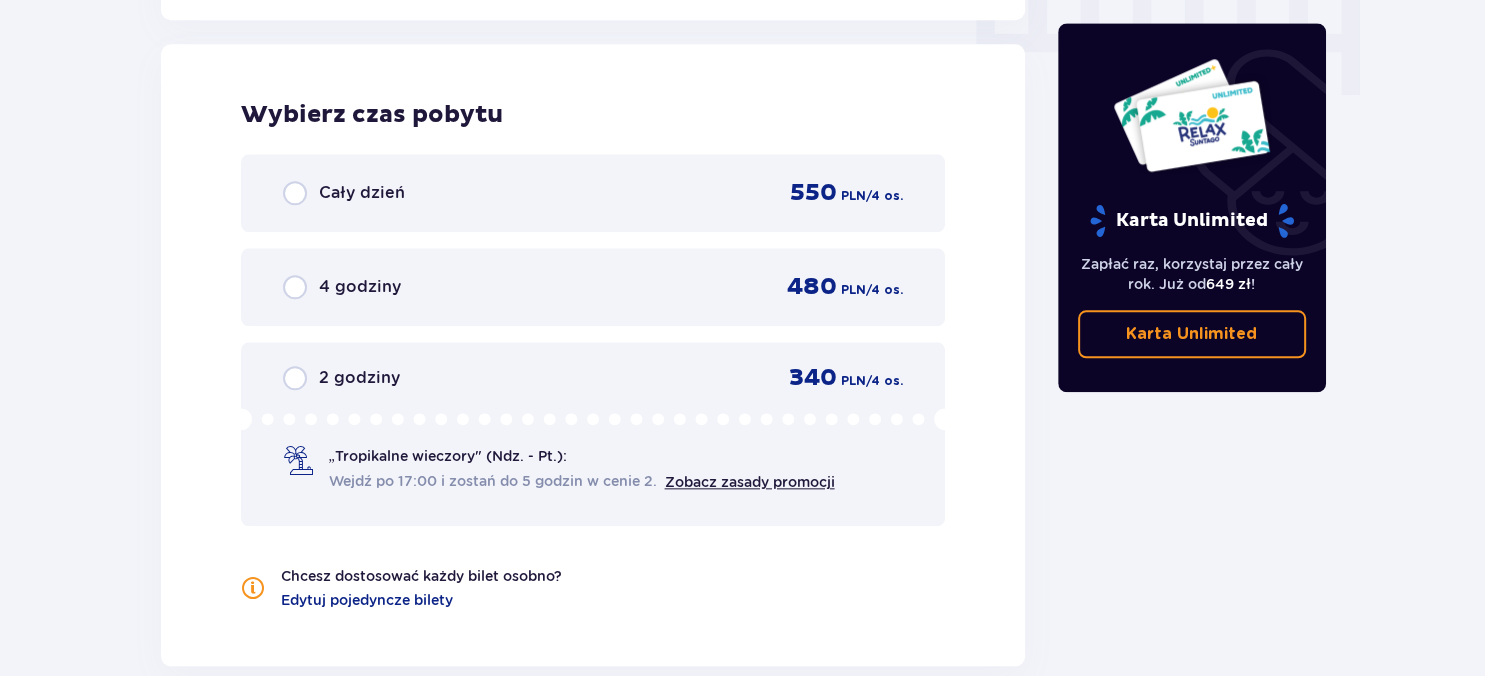 scroll, scrollTop: 2164, scrollLeft: 0, axis: vertical 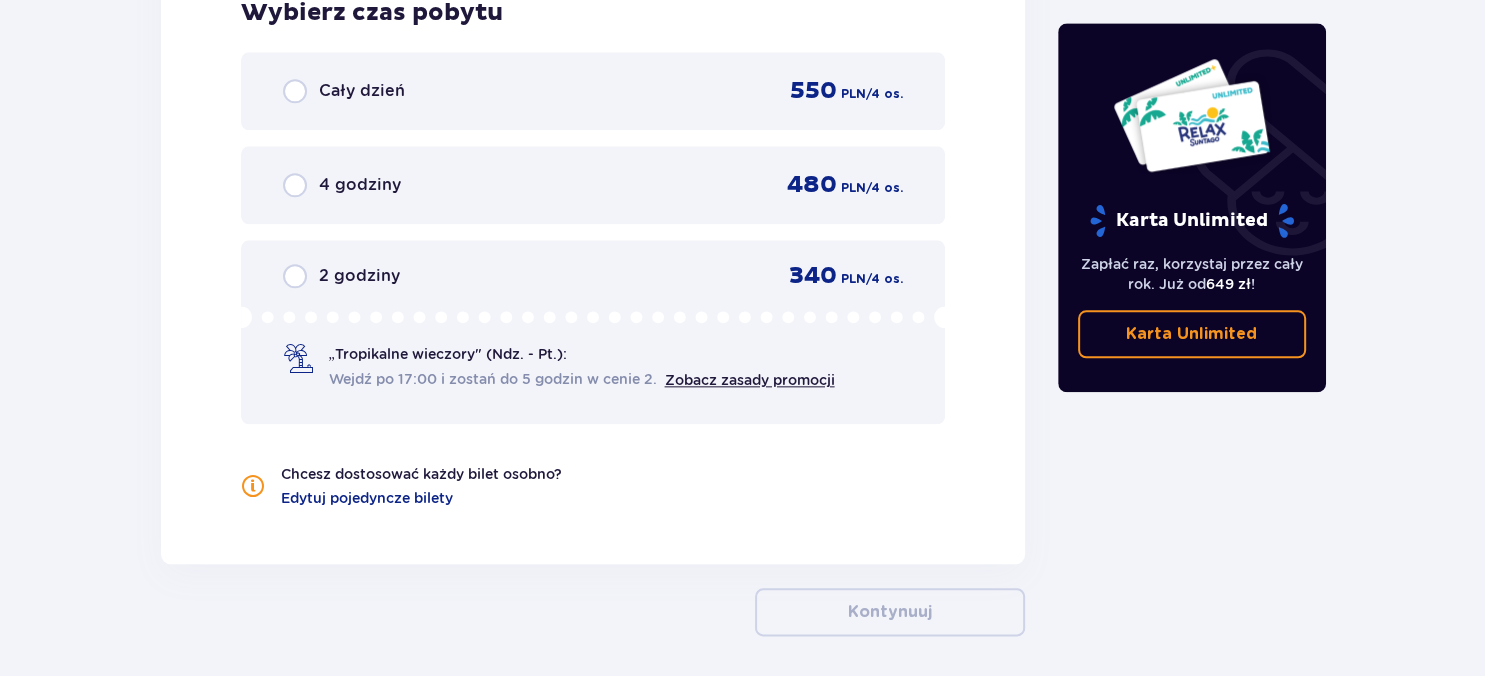 click on "Cały dzień 550 PLN / 4 os." at bounding box center (593, 91) 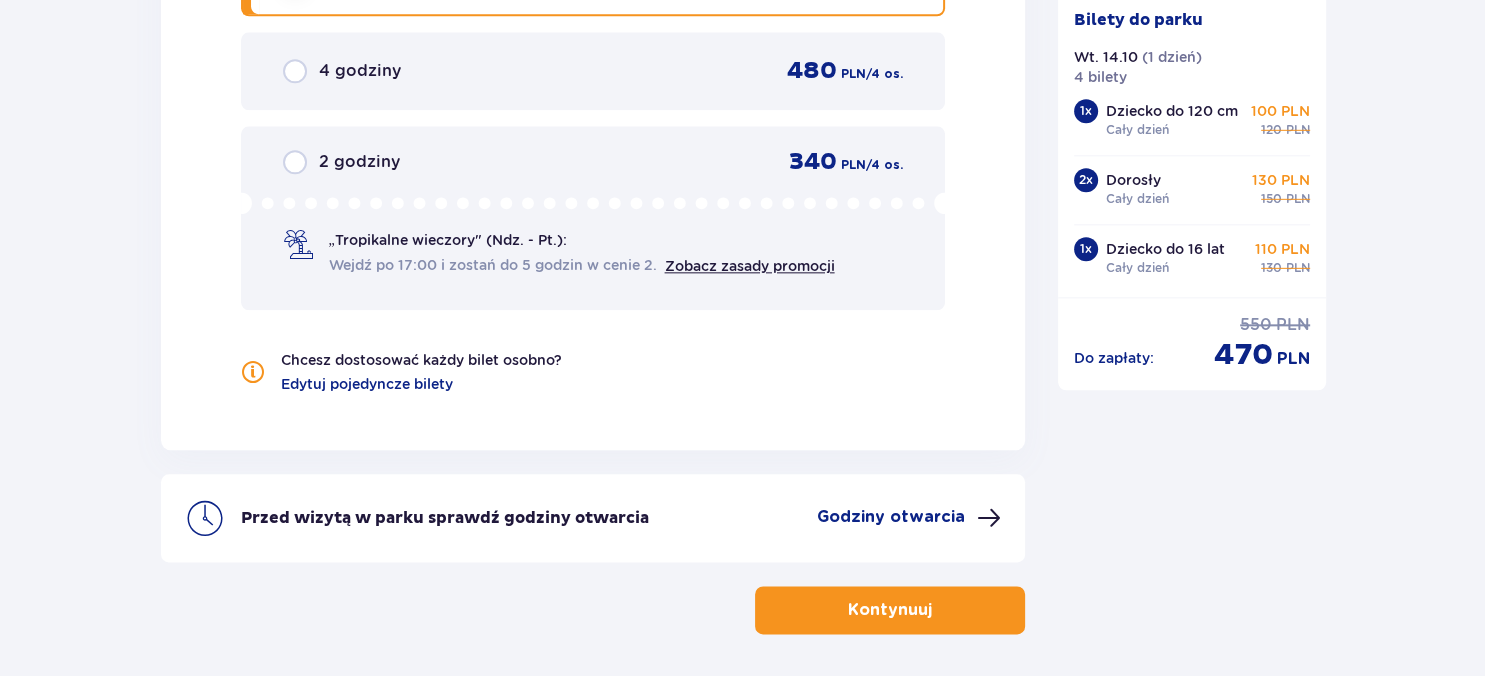 scroll, scrollTop: 2353, scrollLeft: 0, axis: vertical 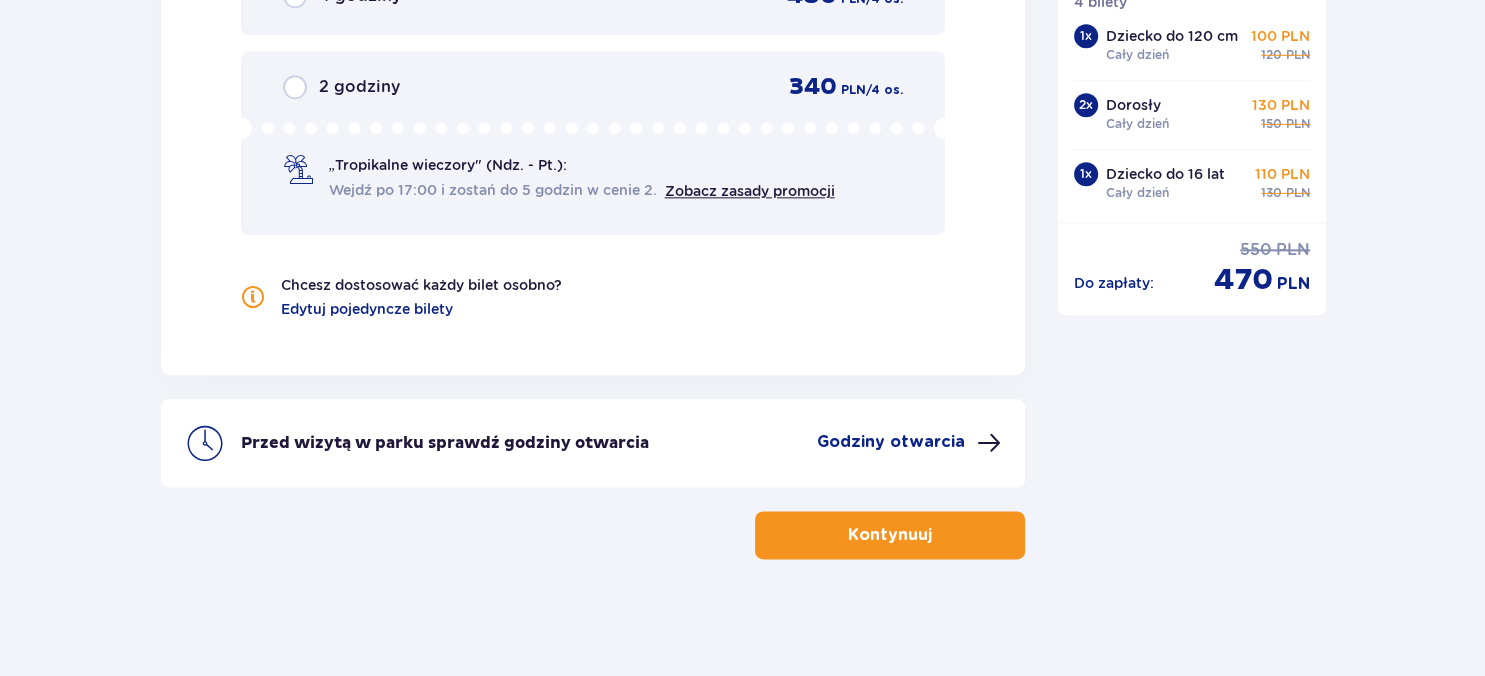click on "Przed wizytą w parku sprawdź godziny otwarcia Godziny otwarcia" at bounding box center (593, 443) 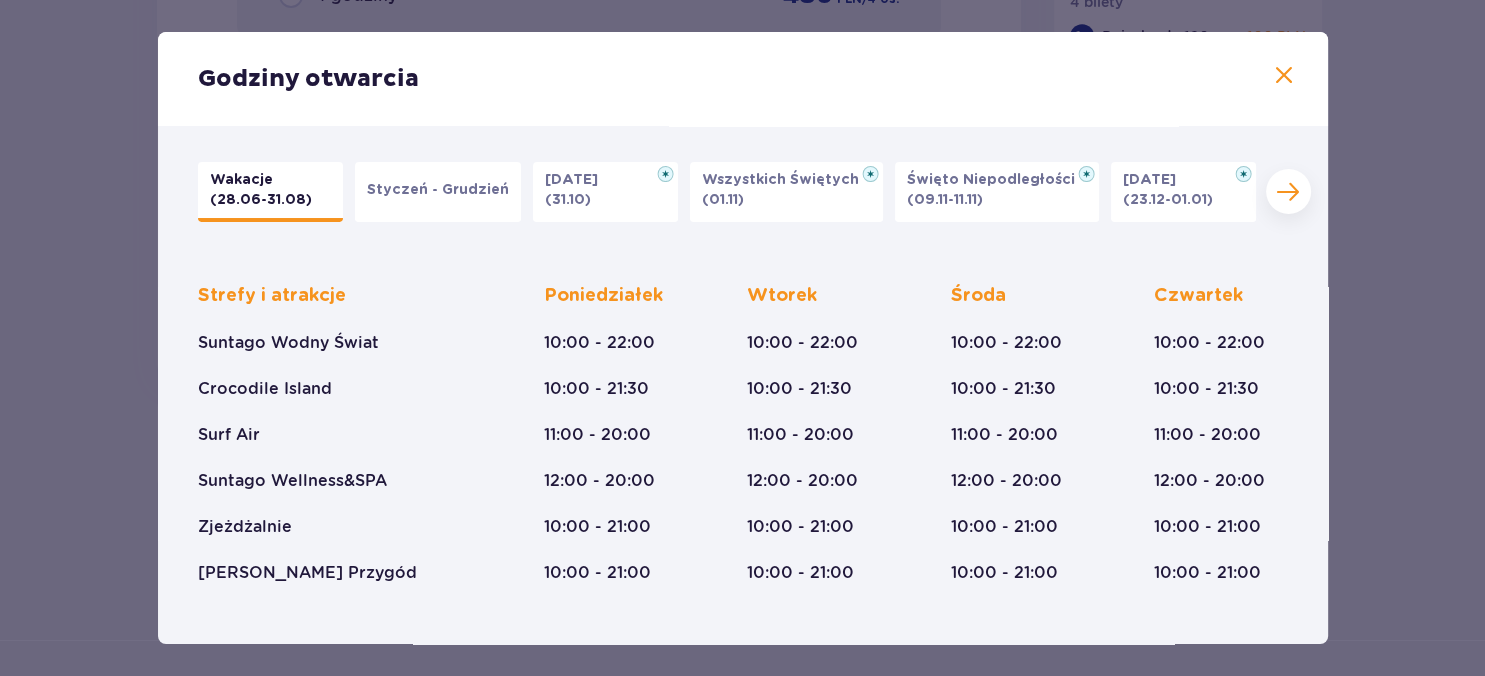 click at bounding box center (1288, 191) 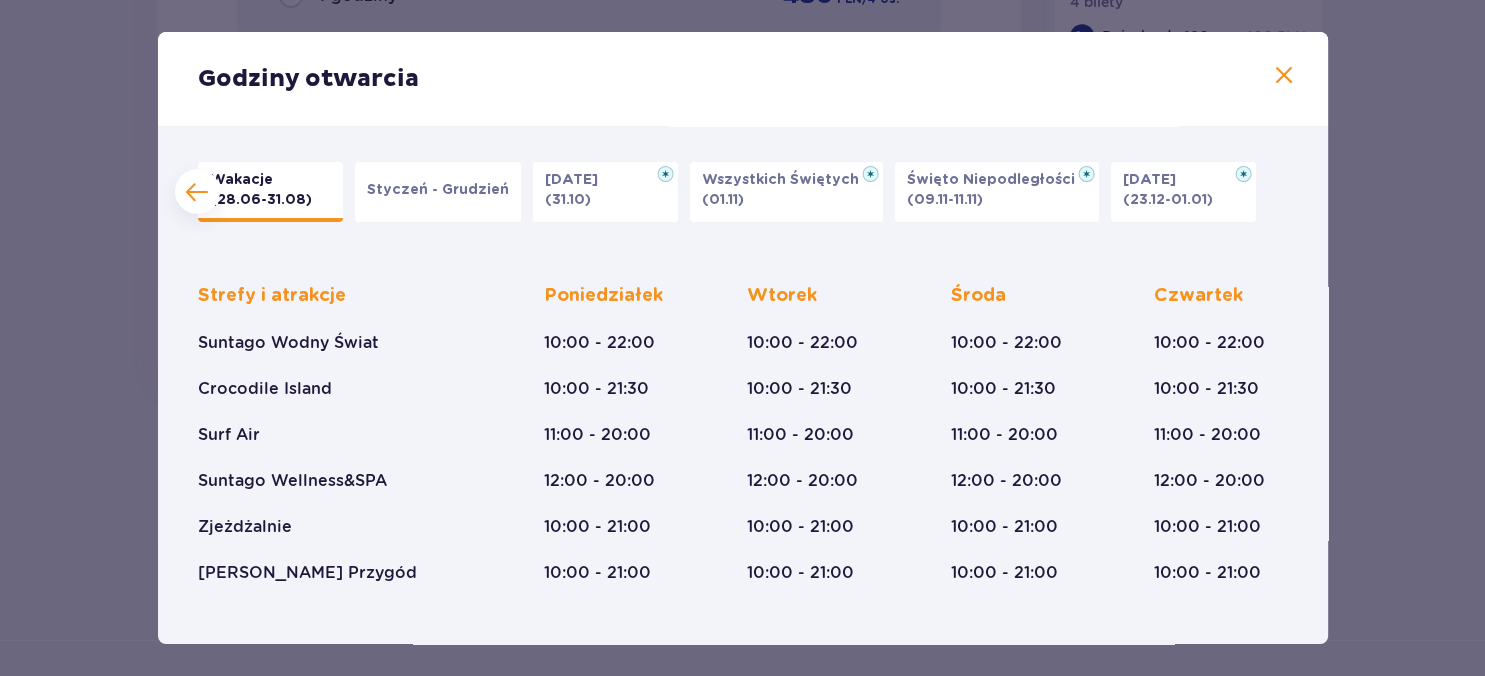 scroll, scrollTop: 0, scrollLeft: 35, axis: horizontal 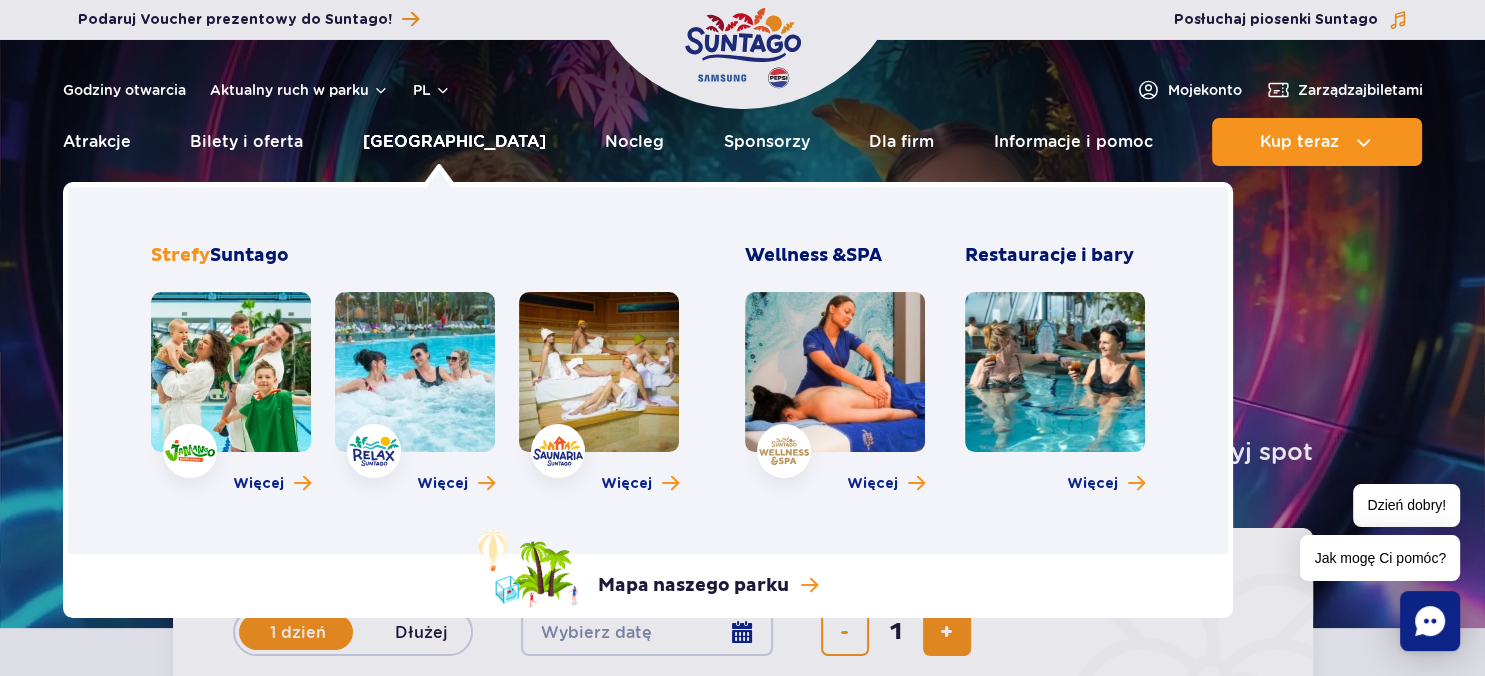 click on "[GEOGRAPHIC_DATA]" at bounding box center (454, 142) 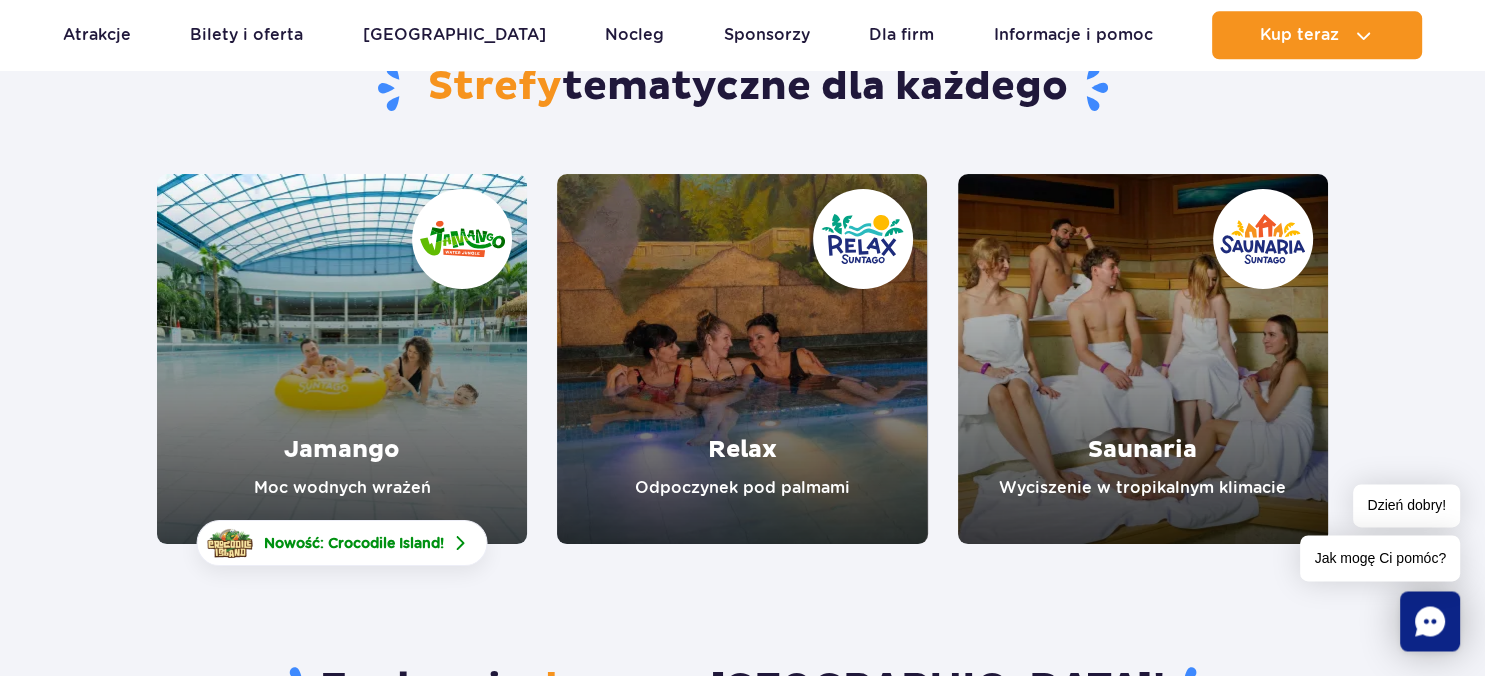 scroll, scrollTop: 211, scrollLeft: 0, axis: vertical 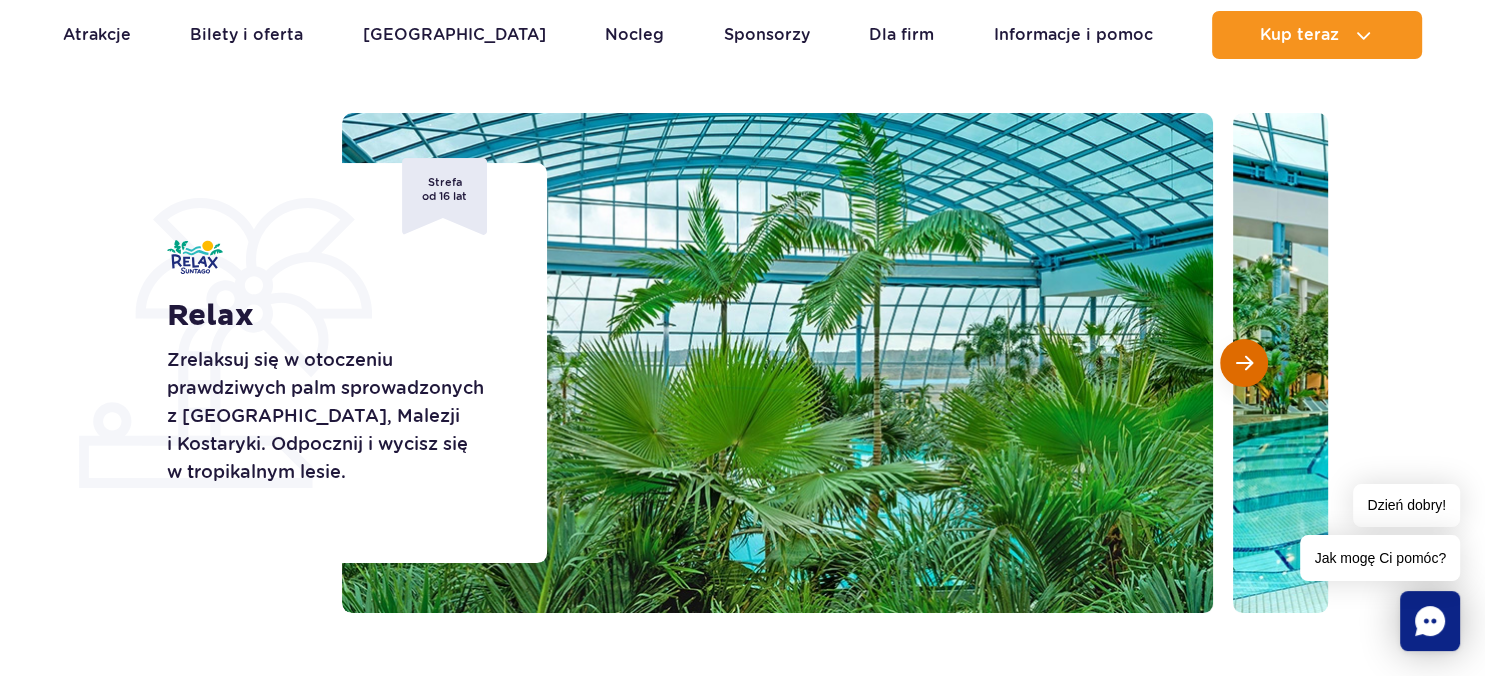 click at bounding box center [1244, 363] 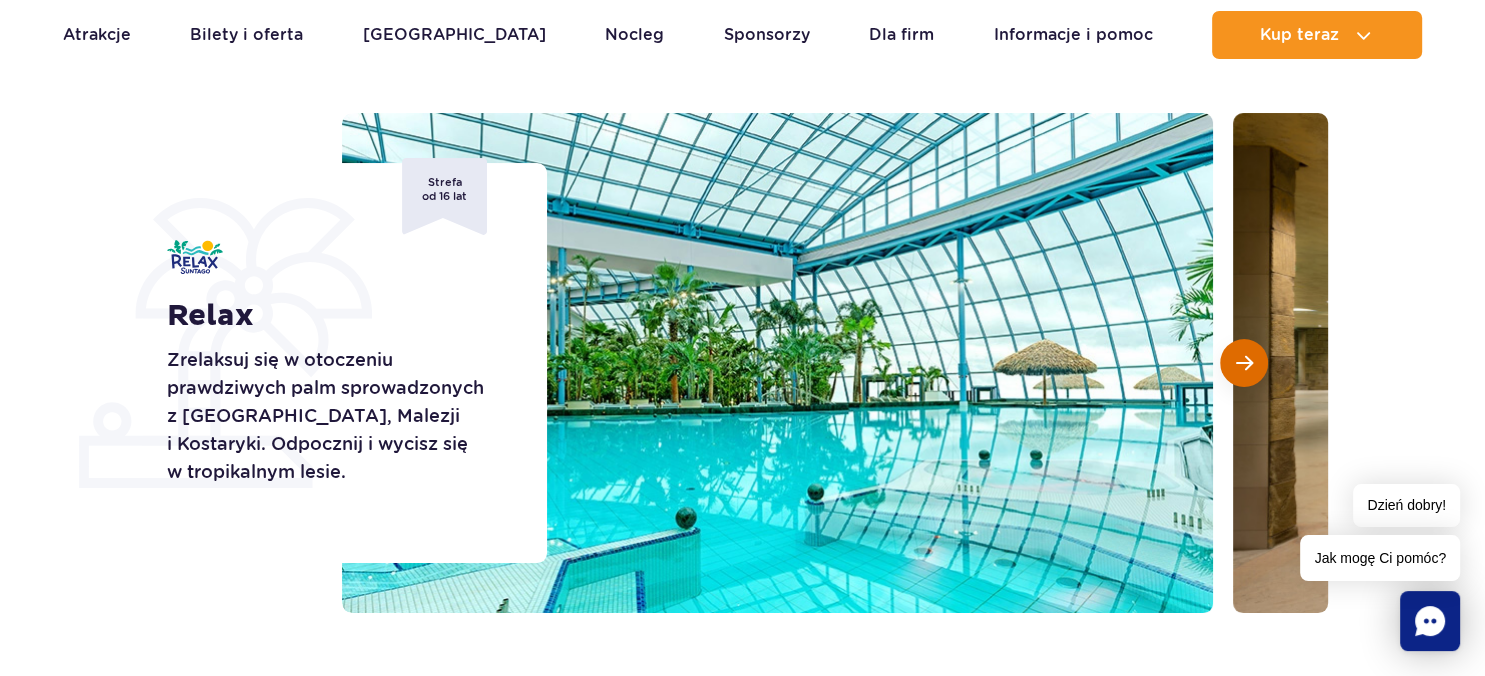 click at bounding box center [1244, 363] 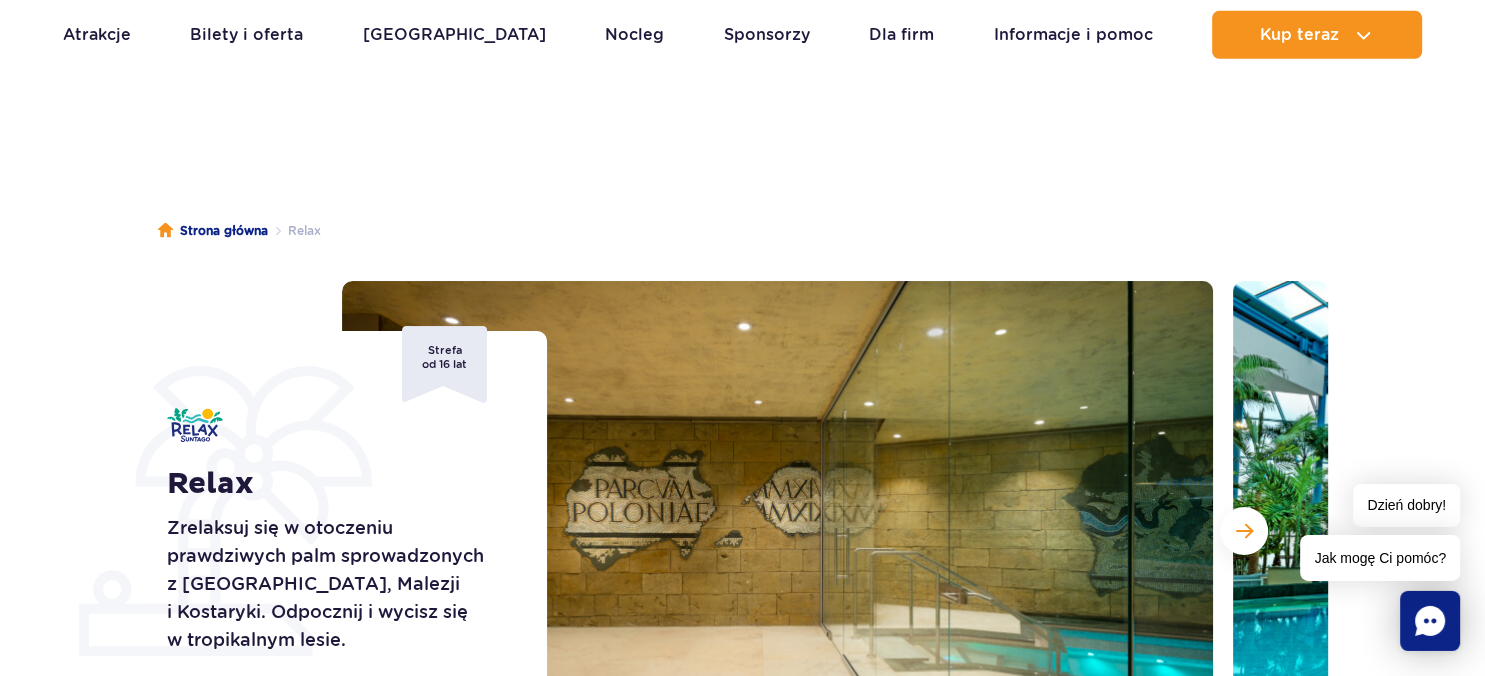 scroll, scrollTop: 0, scrollLeft: 0, axis: both 